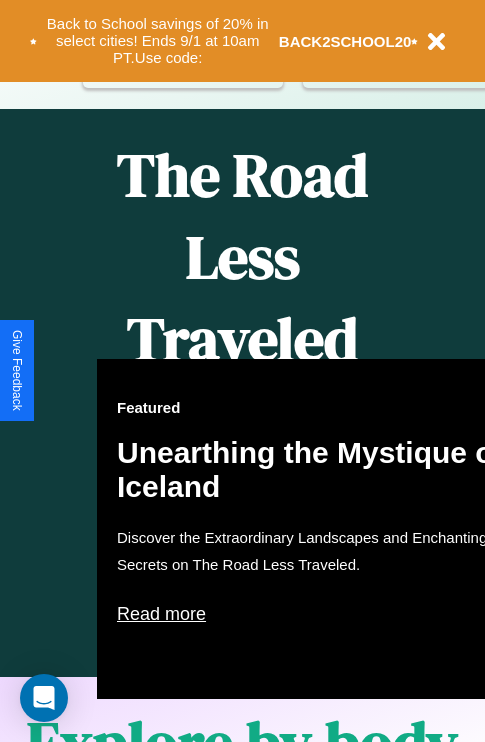 scroll, scrollTop: 817, scrollLeft: 0, axis: vertical 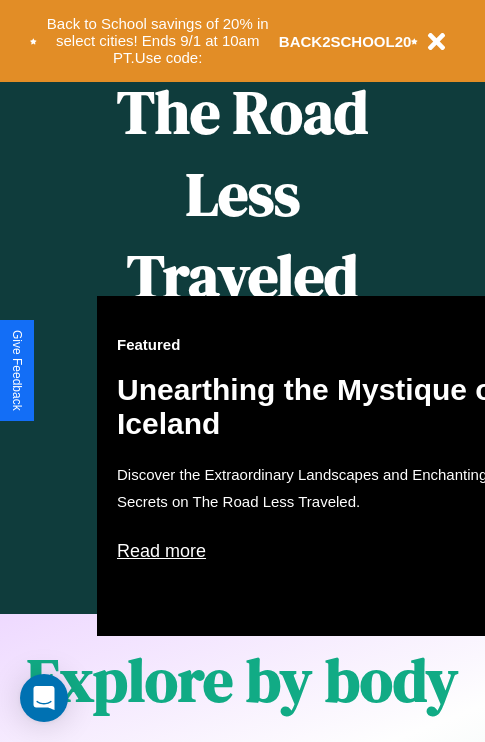 click on "Featured Unearthing the Mystique of Iceland Discover the Extraordinary Landscapes and Enchanting Secrets on The Road Less Traveled. Read more" at bounding box center (317, 466) 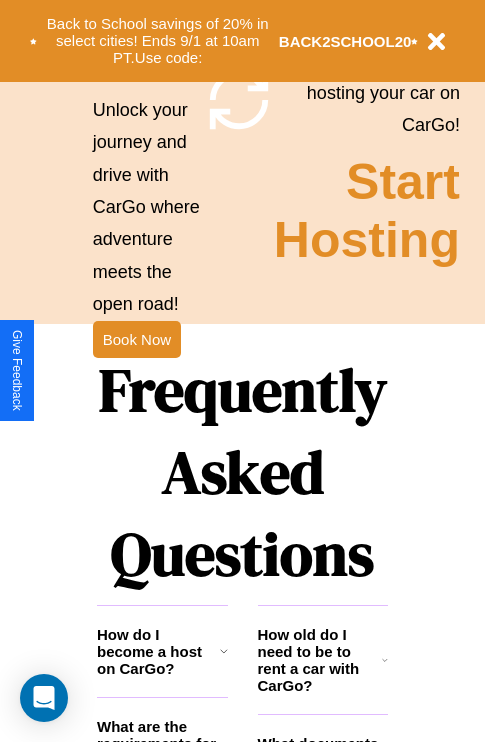 scroll, scrollTop: 1947, scrollLeft: 0, axis: vertical 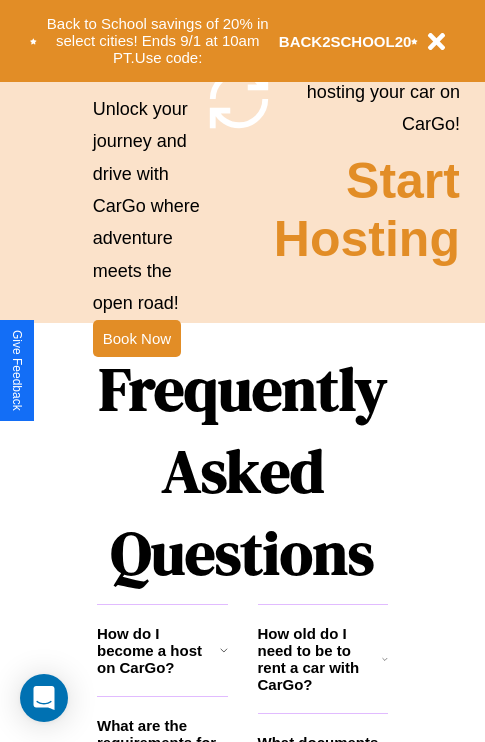 click on "Frequently Asked Questions" at bounding box center (242, 471) 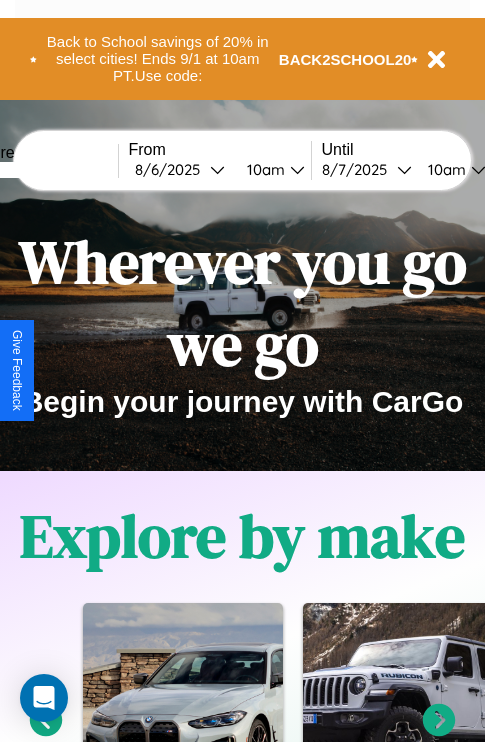 scroll, scrollTop: 0, scrollLeft: 0, axis: both 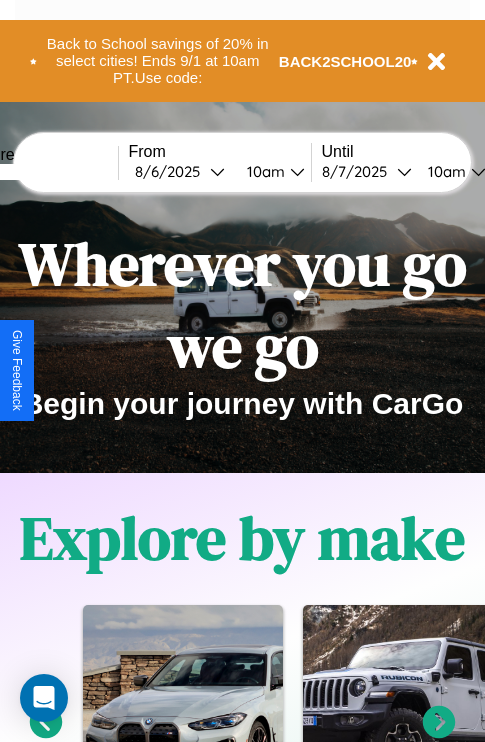 click at bounding box center [43, 172] 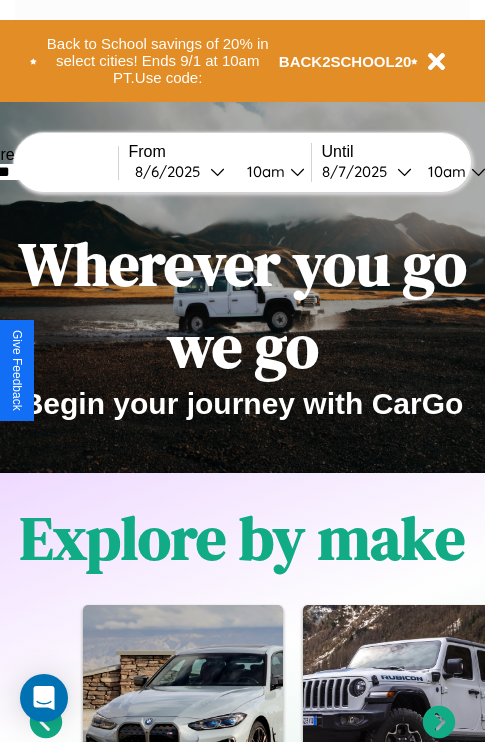 type on "*******" 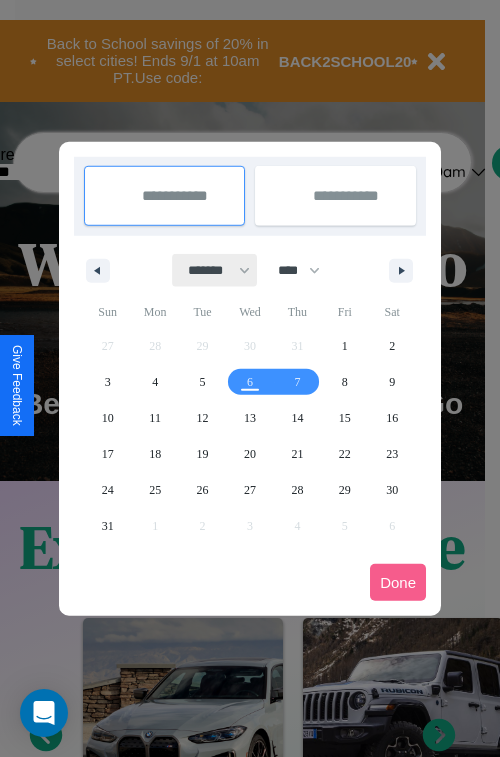 click on "******* ******** ***** ***** *** **** **** ****** ********* ******* ******** ********" at bounding box center (215, 270) 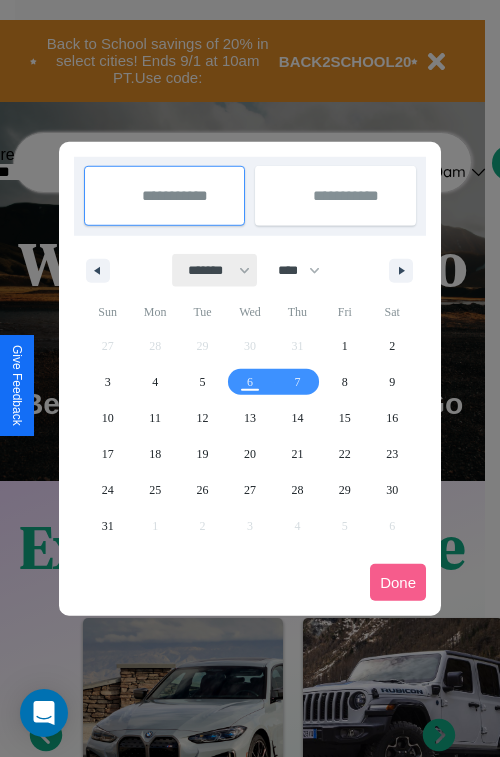 select on "*" 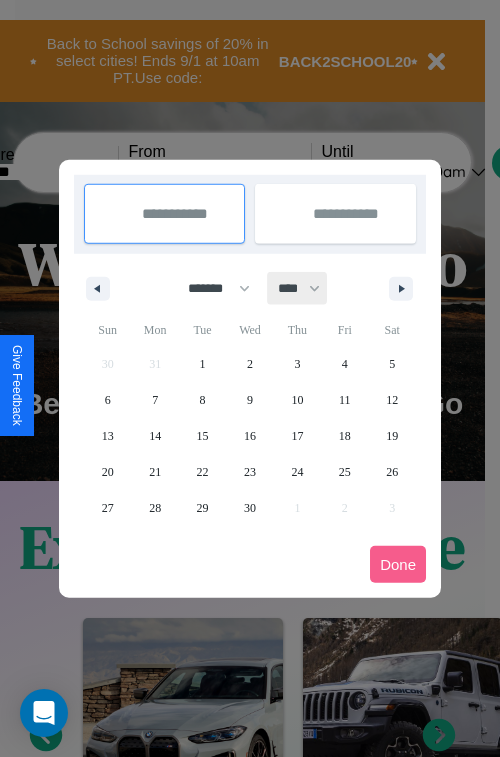 click on "**** **** **** **** **** **** **** **** **** **** **** **** **** **** **** **** **** **** **** **** **** **** **** **** **** **** **** **** **** **** **** **** **** **** **** **** **** **** **** **** **** **** **** **** **** **** **** **** **** **** **** **** **** **** **** **** **** **** **** **** **** **** **** **** **** **** **** **** **** **** **** **** **** **** **** **** **** **** **** **** **** **** **** **** **** **** **** **** **** **** **** **** **** **** **** **** **** **** **** **** **** **** **** **** **** **** **** **** **** **** **** **** **** **** **** **** **** **** **** **** ****" at bounding box center [298, 288] 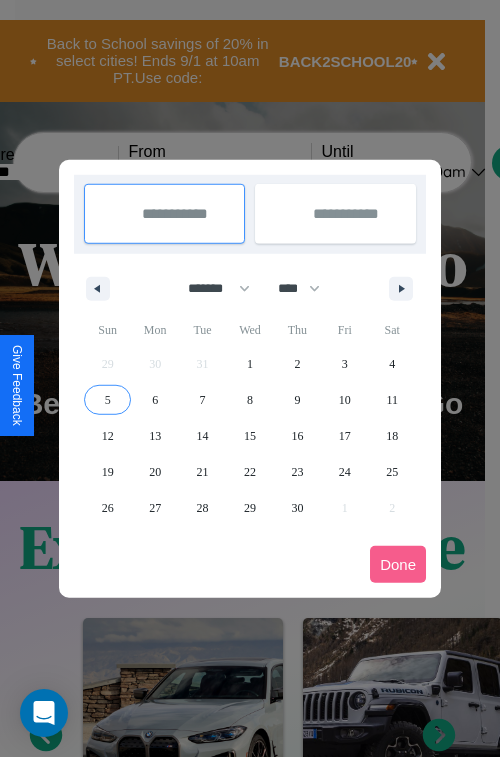 click on "5" at bounding box center [108, 400] 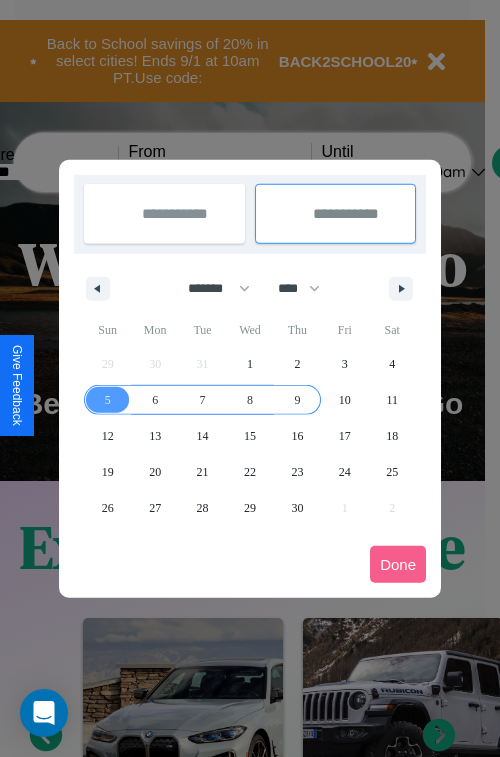 click on "9" at bounding box center [297, 400] 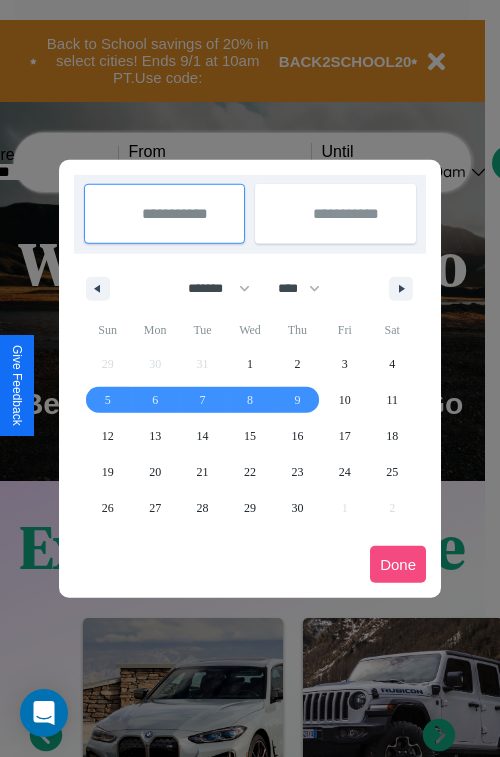 click on "Done" at bounding box center (398, 564) 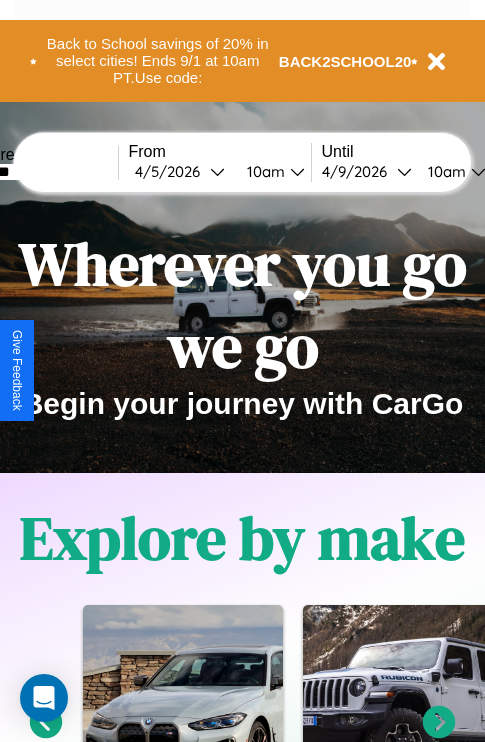 scroll, scrollTop: 0, scrollLeft: 68, axis: horizontal 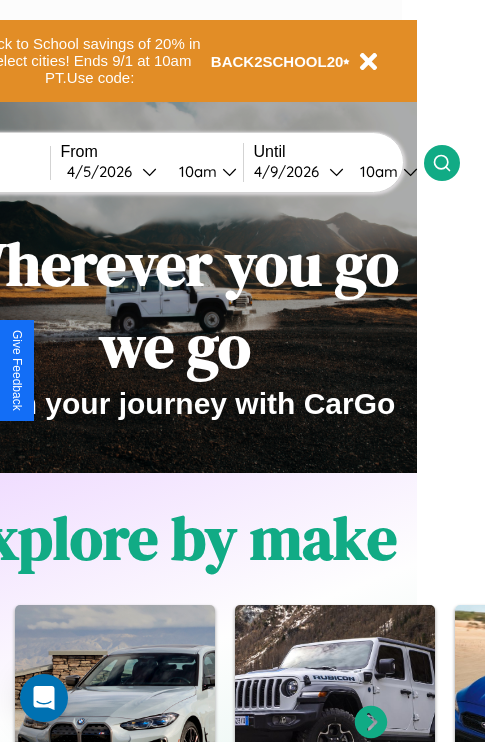 click 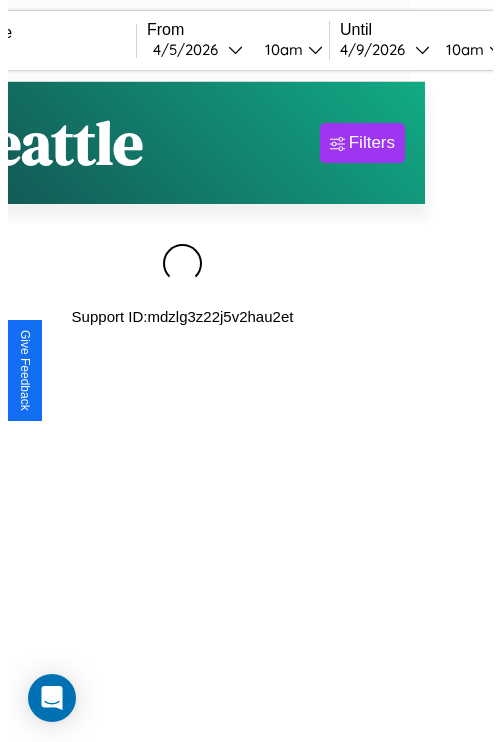 scroll, scrollTop: 0, scrollLeft: 0, axis: both 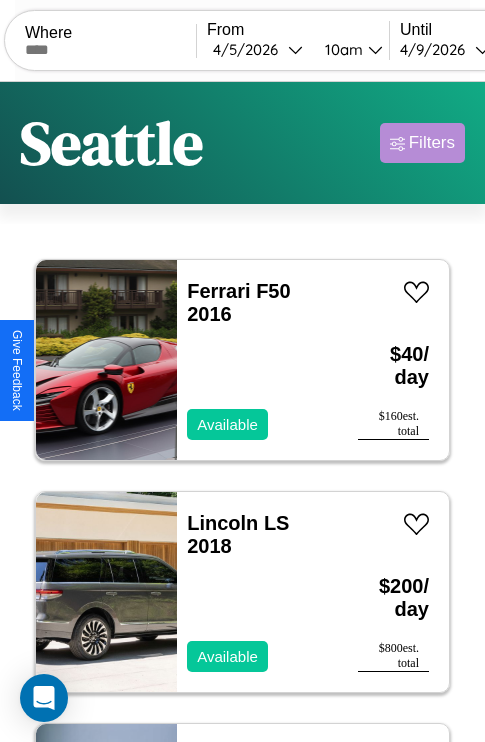 click on "Filters" at bounding box center [432, 143] 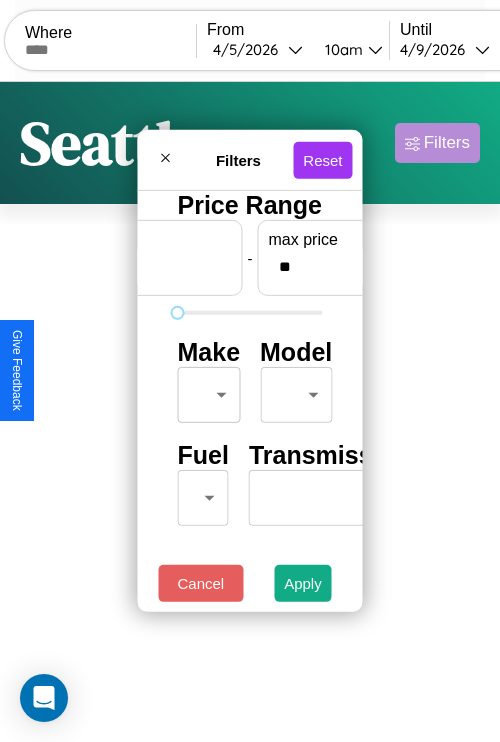 scroll, scrollTop: 0, scrollLeft: 124, axis: horizontal 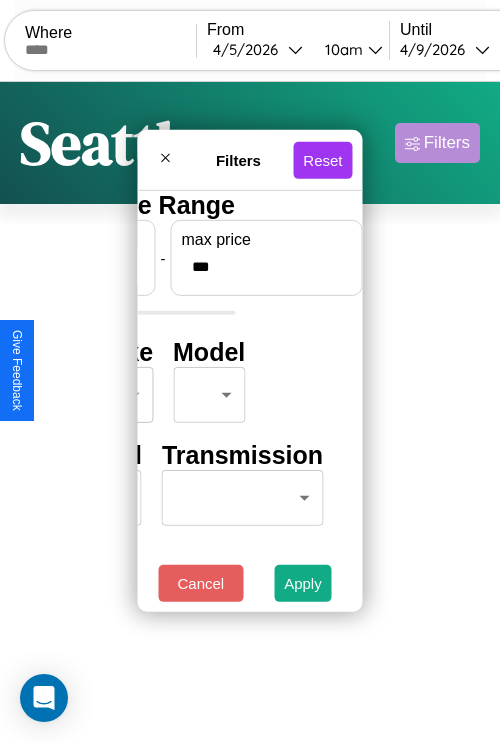 type on "***" 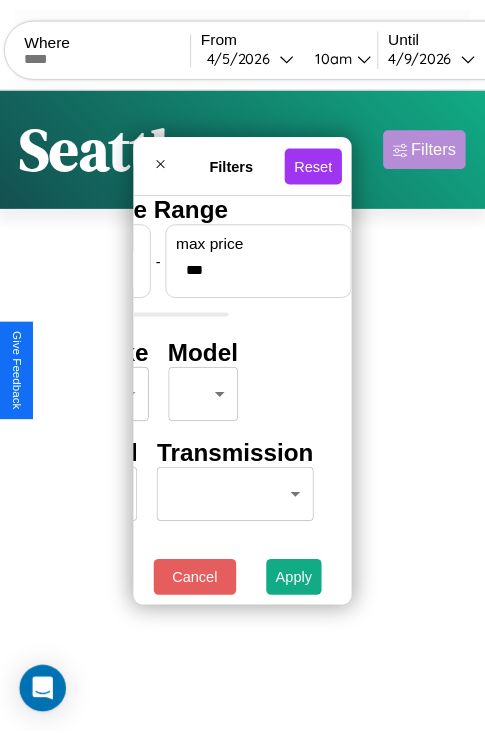 scroll, scrollTop: 0, scrollLeft: 0, axis: both 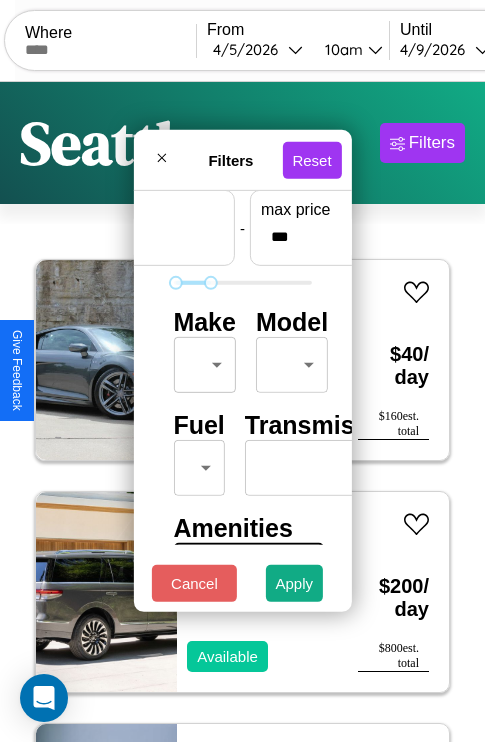 type on "*" 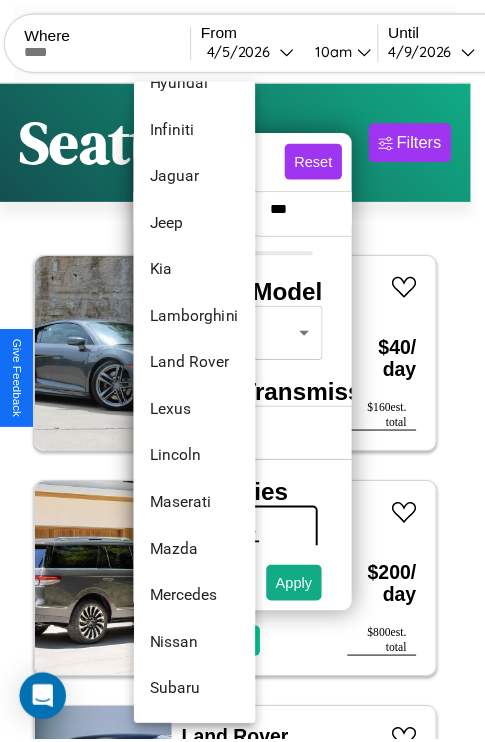 scroll, scrollTop: 902, scrollLeft: 0, axis: vertical 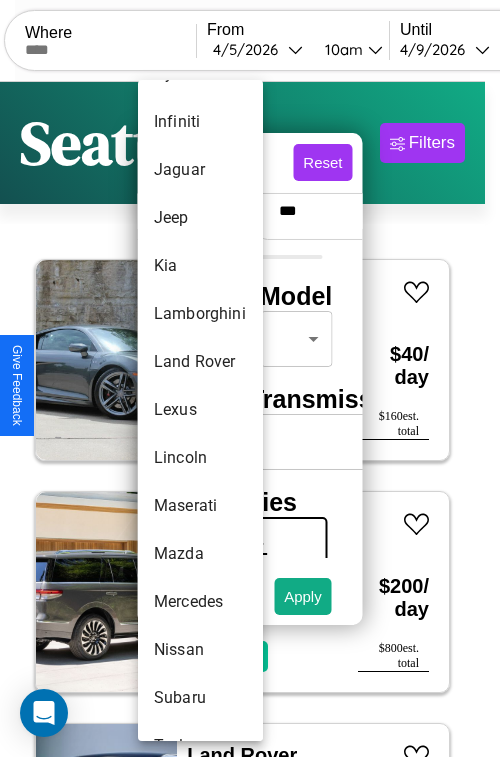 click on "Lexus" at bounding box center [200, 410] 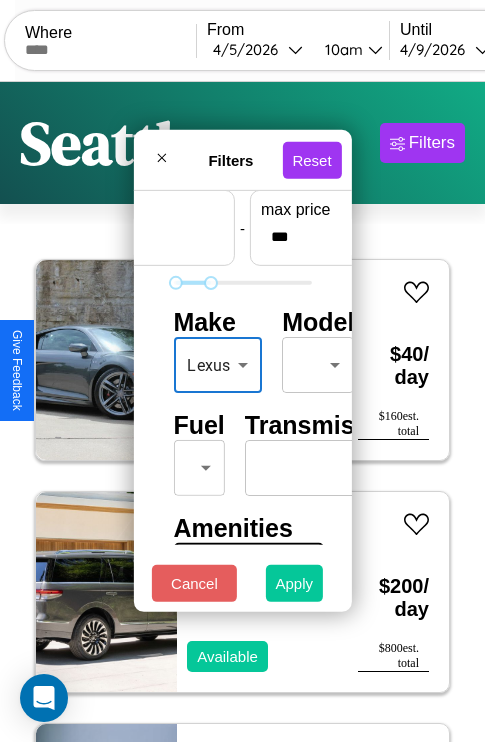 click on "Apply" at bounding box center [295, 583] 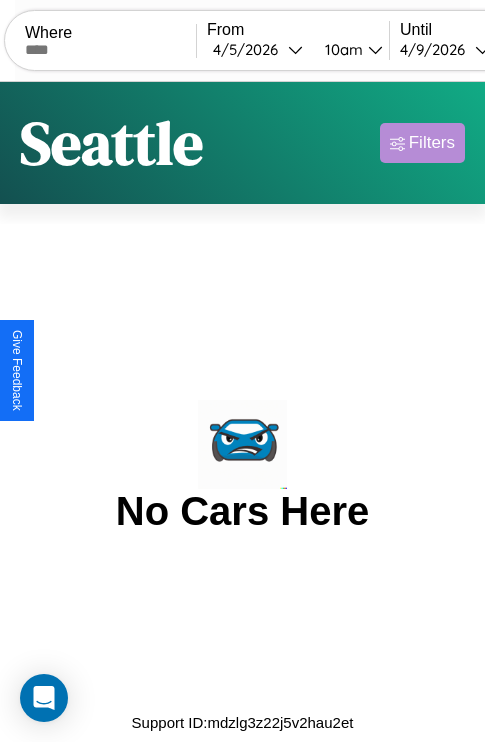 click on "Filters" at bounding box center (432, 143) 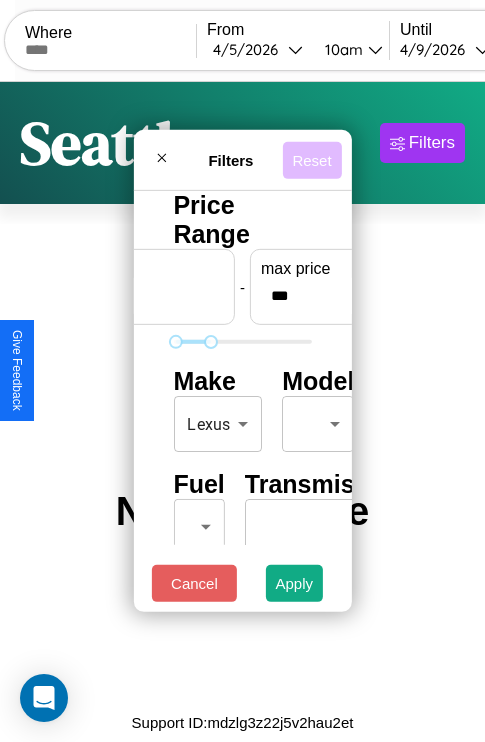 click on "Reset" at bounding box center (311, 159) 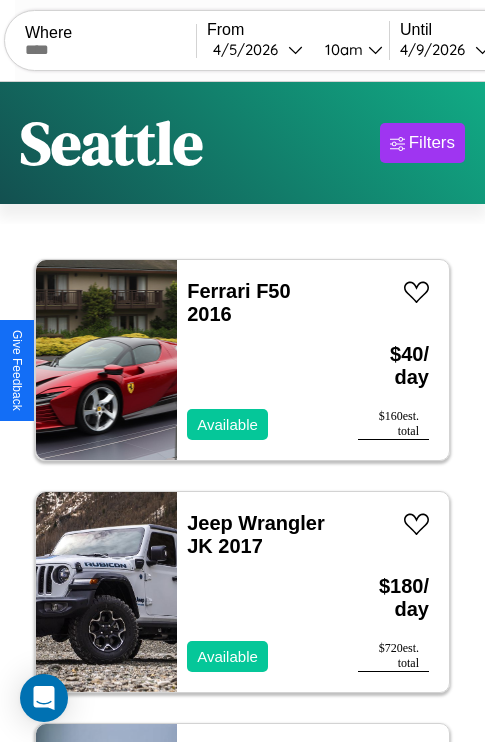 scroll, scrollTop: 66, scrollLeft: 0, axis: vertical 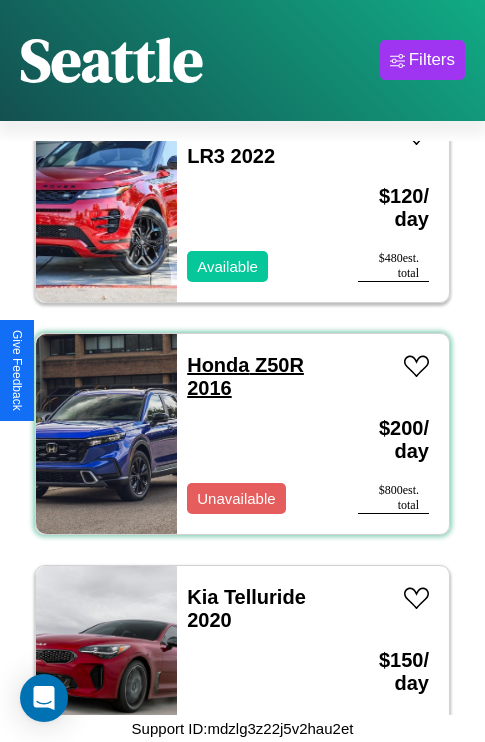 click on "Honda   Z50R   2016" at bounding box center (245, 376) 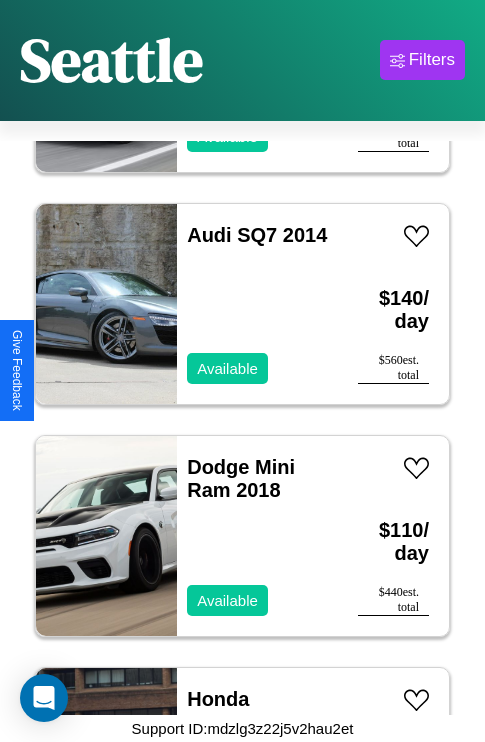 scroll, scrollTop: 10747, scrollLeft: 0, axis: vertical 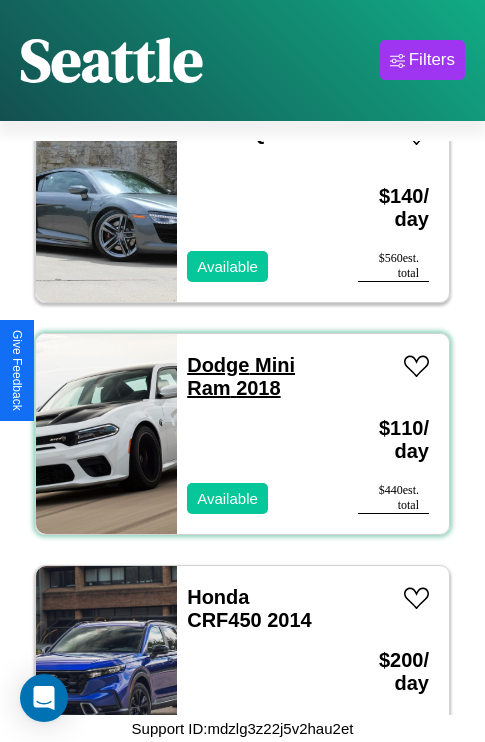 click on "Dodge   Mini Ram   2018" at bounding box center (241, 376) 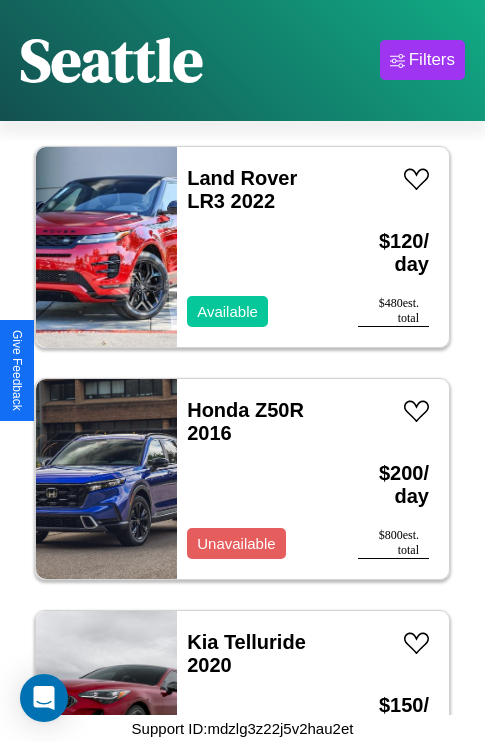 scroll, scrollTop: 307, scrollLeft: 0, axis: vertical 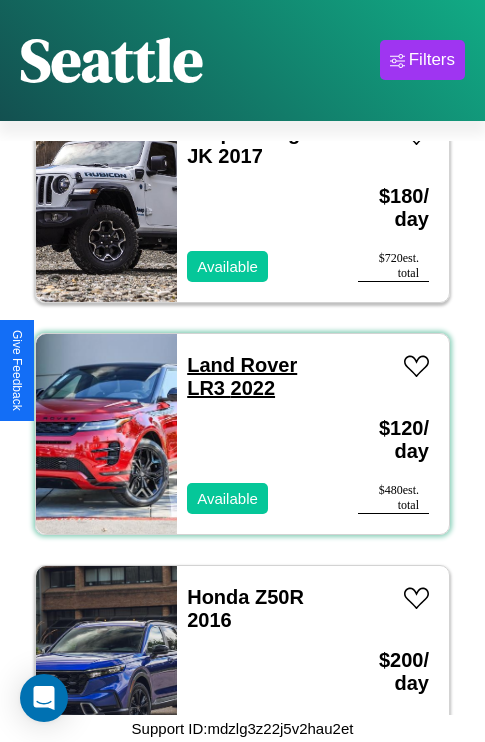 click on "Land Rover   LR3   2022" at bounding box center (242, 376) 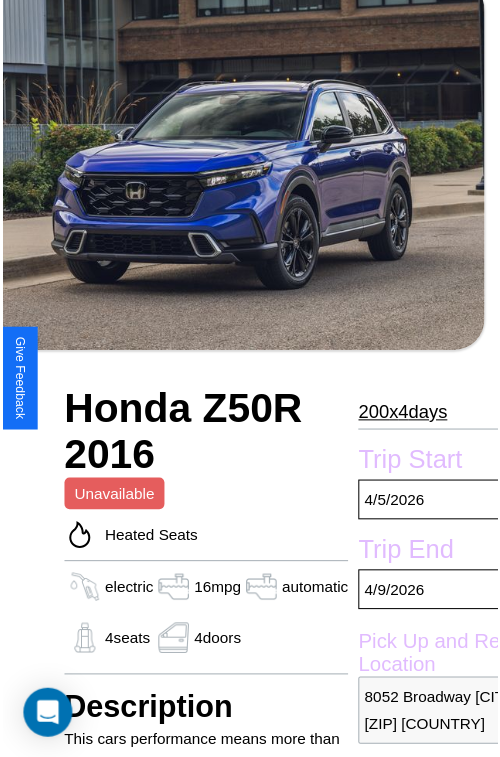 scroll, scrollTop: 722, scrollLeft: 96, axis: both 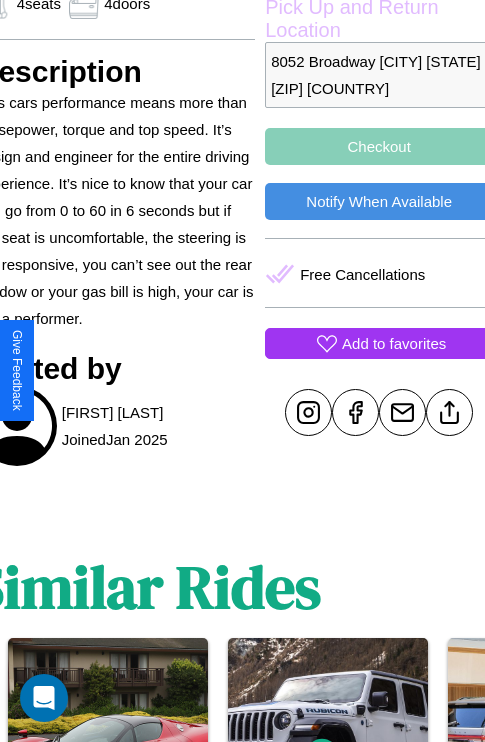 click on "Add to favorites" at bounding box center (394, 343) 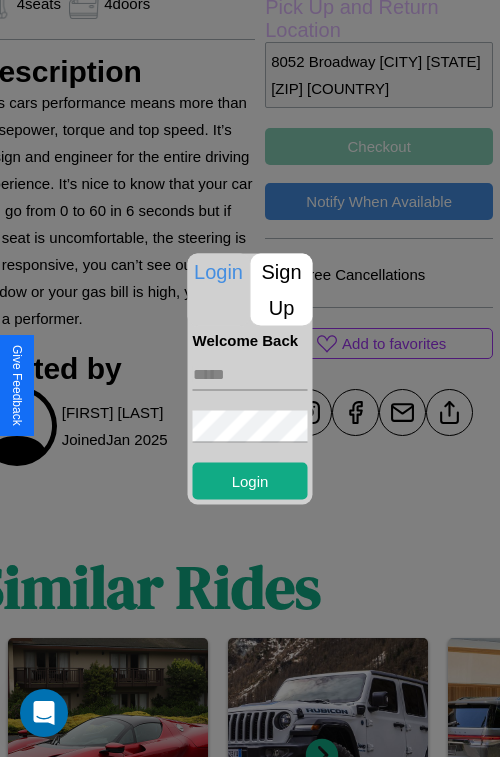 click on "Sign Up" at bounding box center (282, 289) 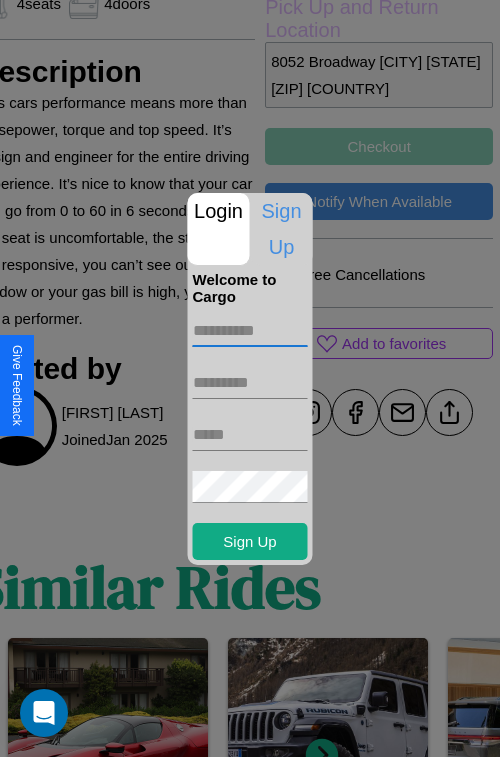 click at bounding box center [250, 331] 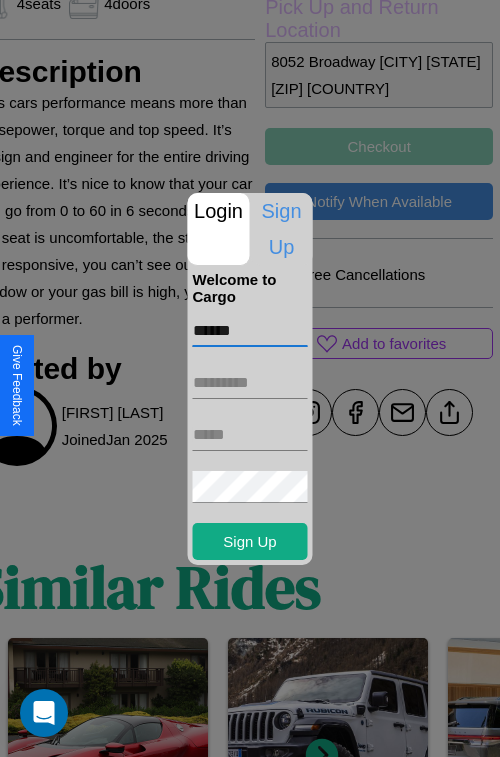 type on "******" 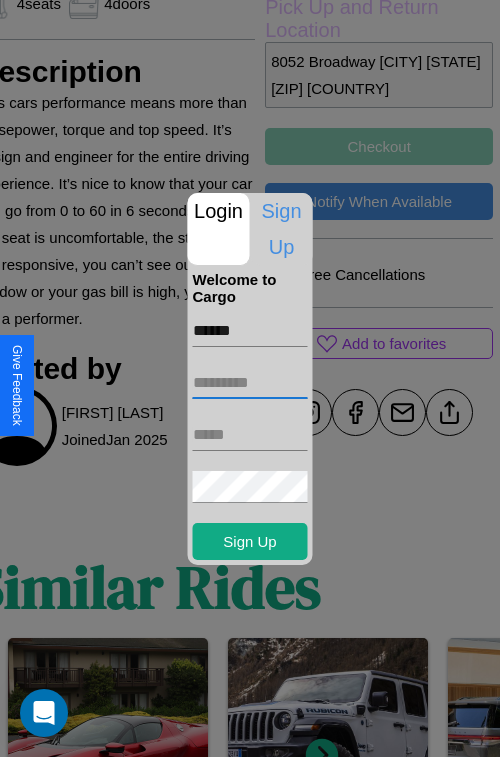 click at bounding box center [250, 383] 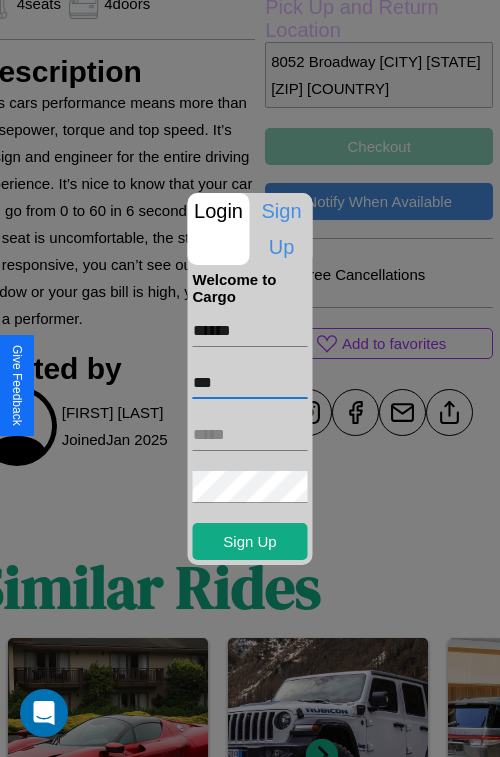 type on "***" 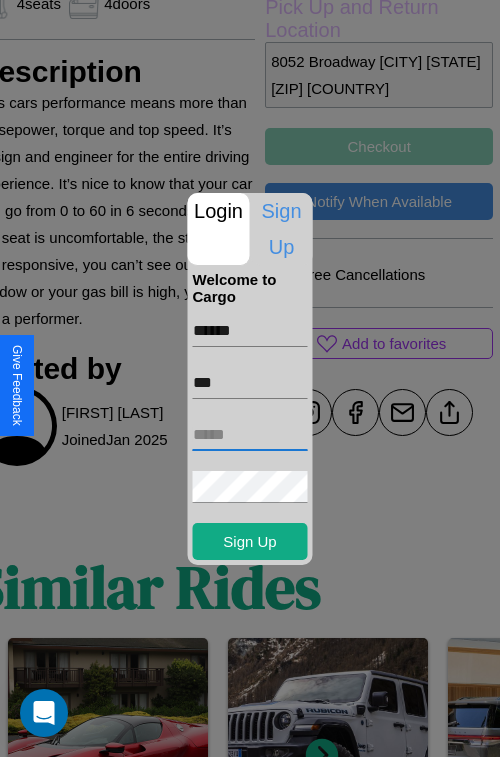 click at bounding box center [250, 435] 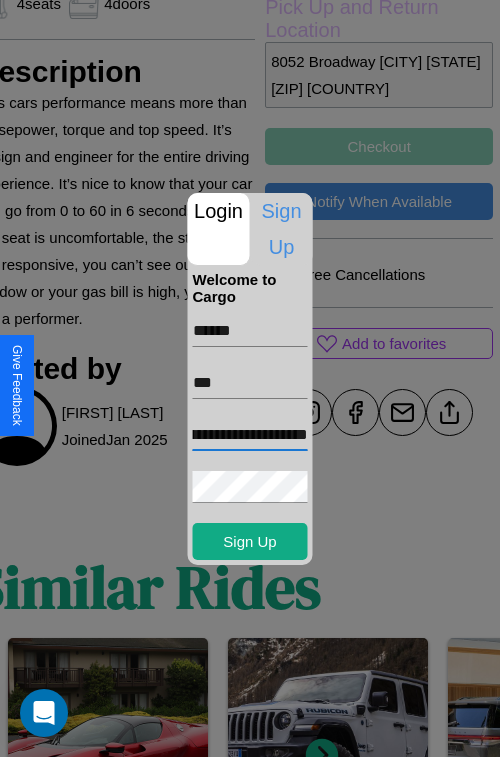 scroll, scrollTop: 0, scrollLeft: 71, axis: horizontal 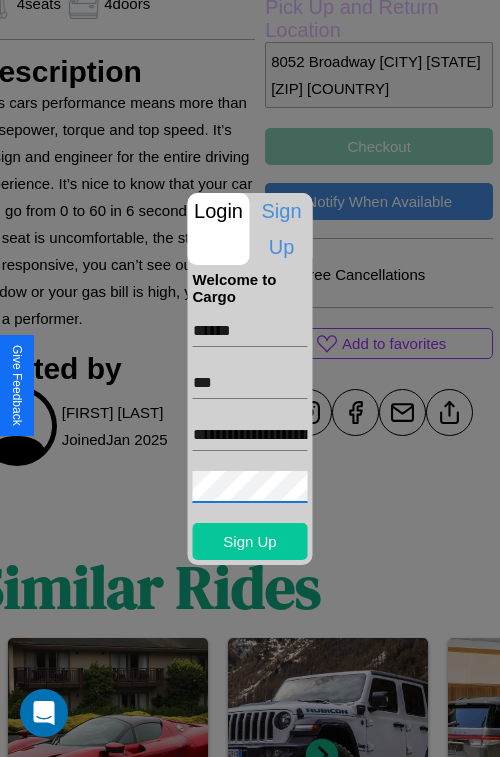 click on "Sign Up" at bounding box center [250, 541] 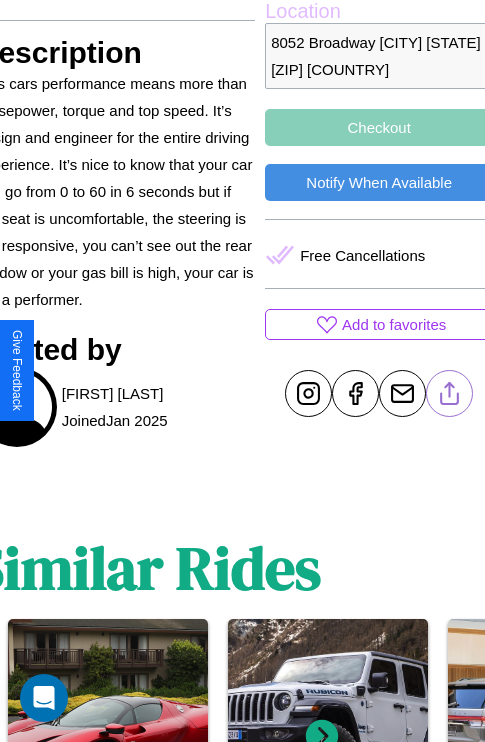 scroll, scrollTop: 791, scrollLeft: 96, axis: both 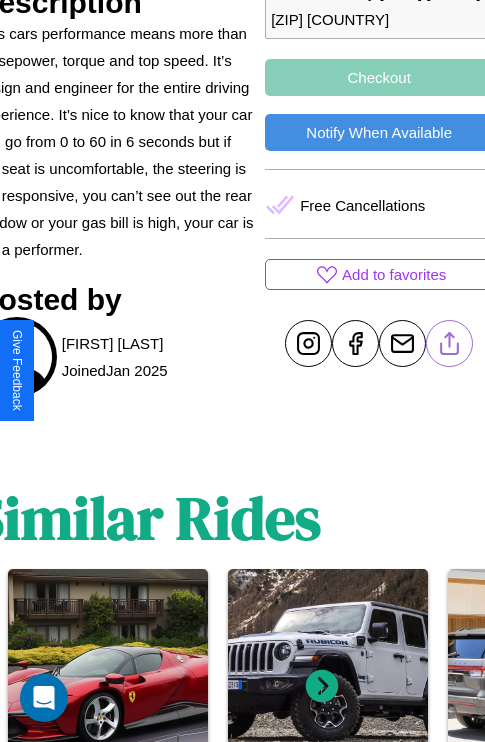 click 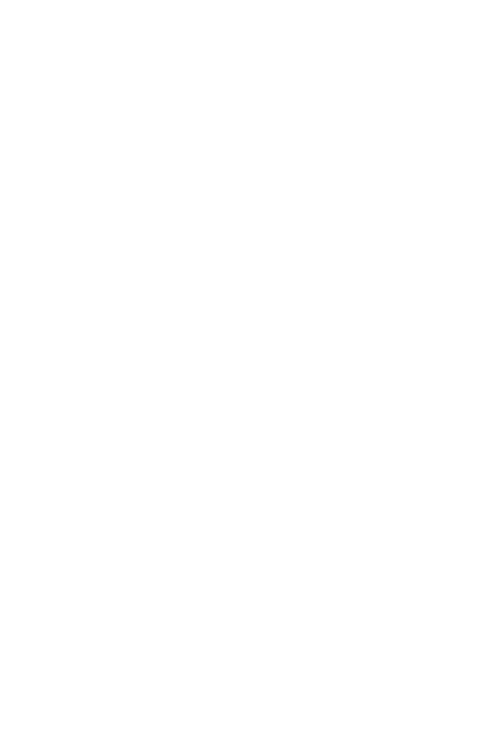 scroll, scrollTop: 0, scrollLeft: 0, axis: both 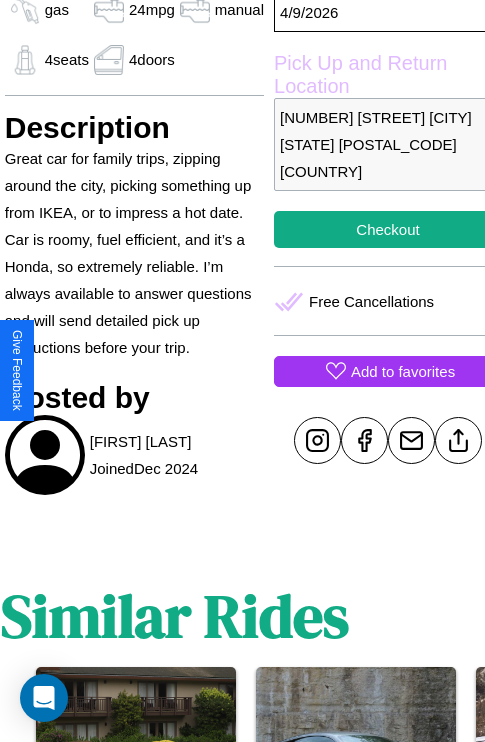 click on "Add to favorites" at bounding box center [403, 371] 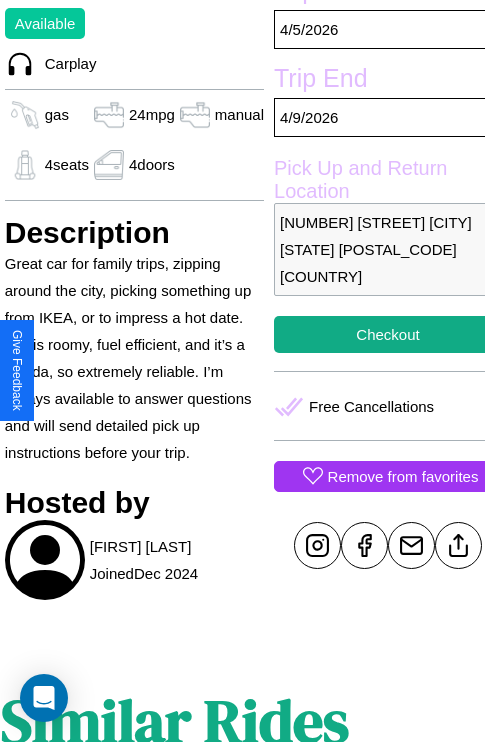 scroll, scrollTop: 485, scrollLeft: 68, axis: both 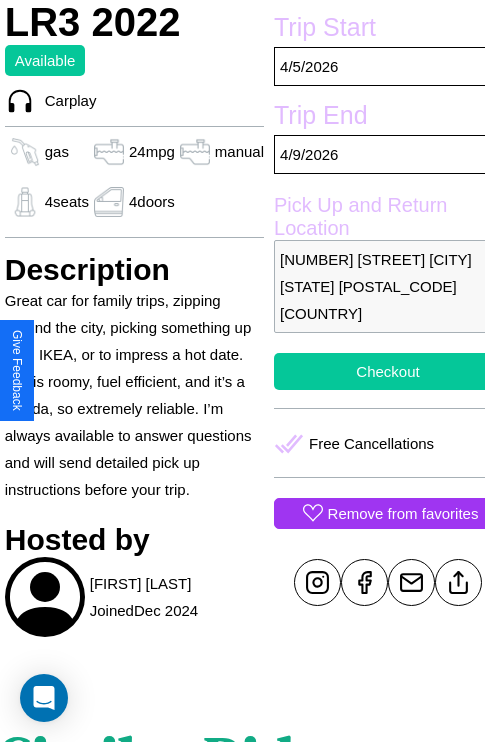 click on "Checkout" at bounding box center (388, 371) 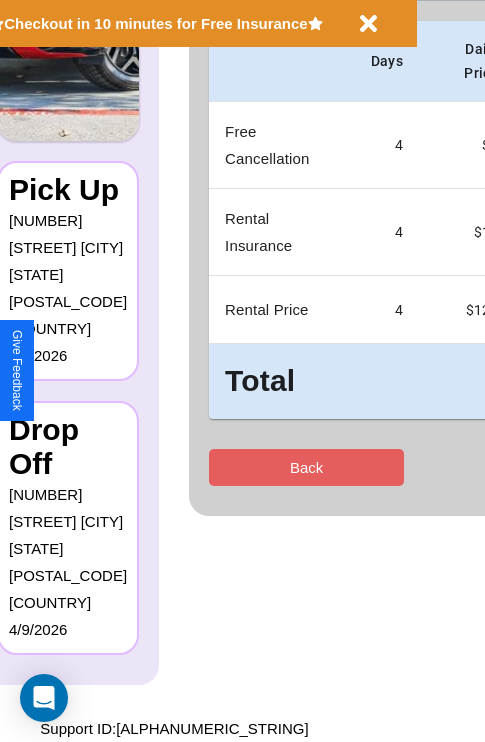 scroll, scrollTop: 0, scrollLeft: 0, axis: both 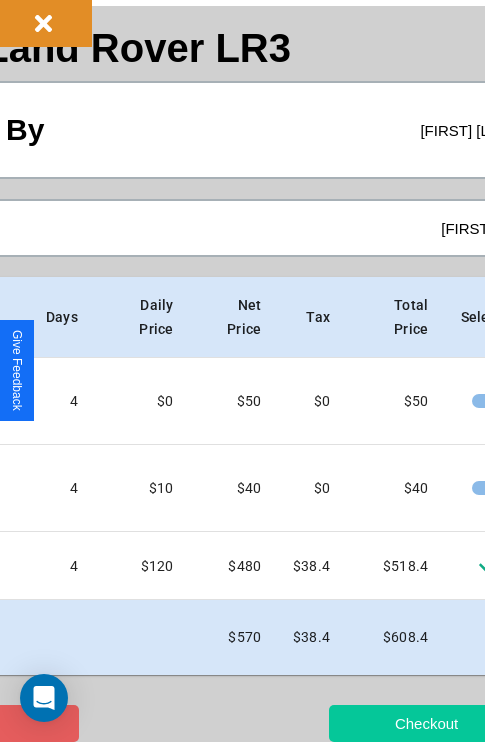 click on "Checkout" at bounding box center [426, 723] 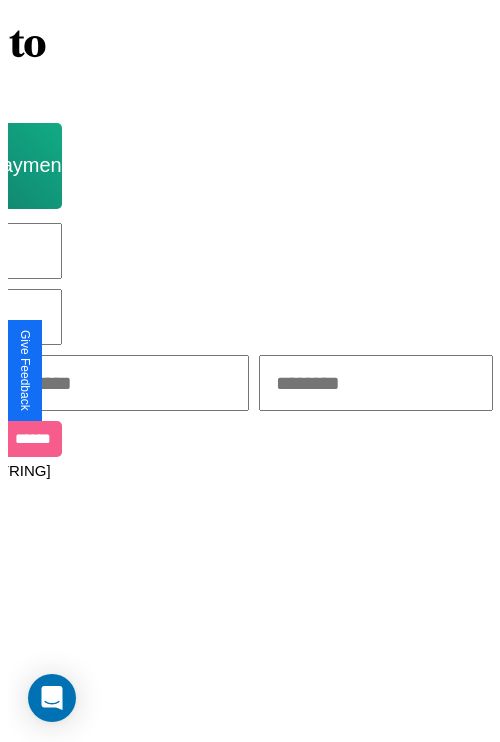 scroll, scrollTop: 0, scrollLeft: 0, axis: both 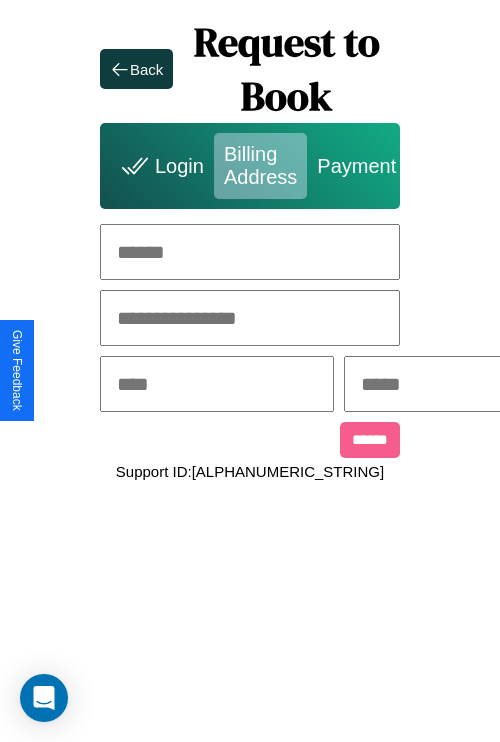 click at bounding box center (250, 252) 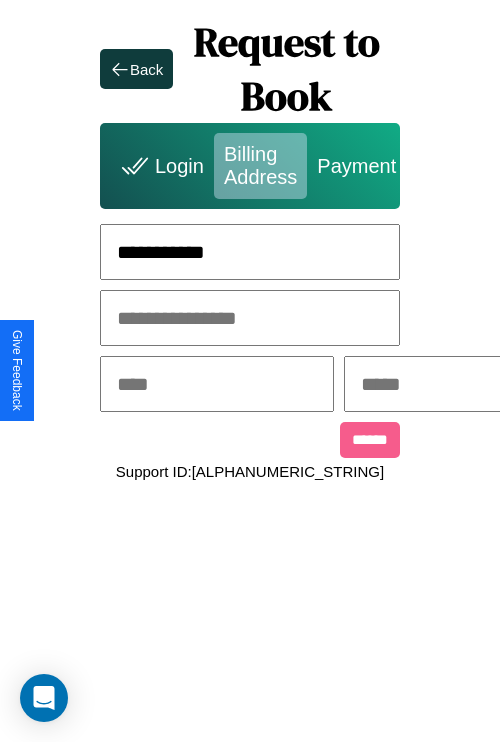 type on "**********" 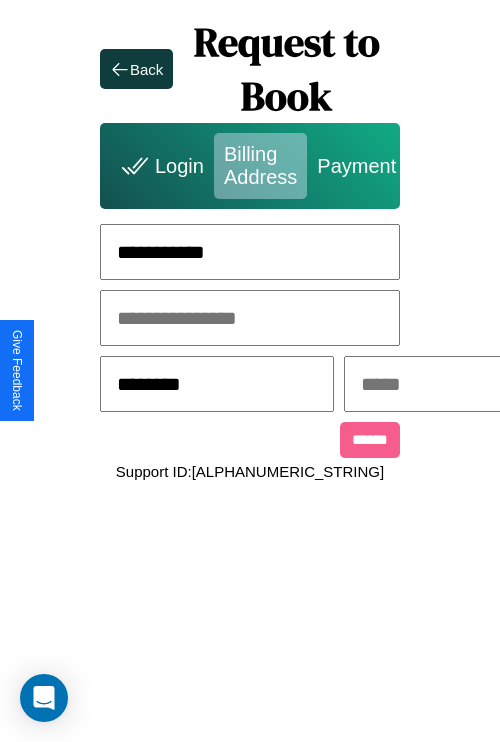 type on "********" 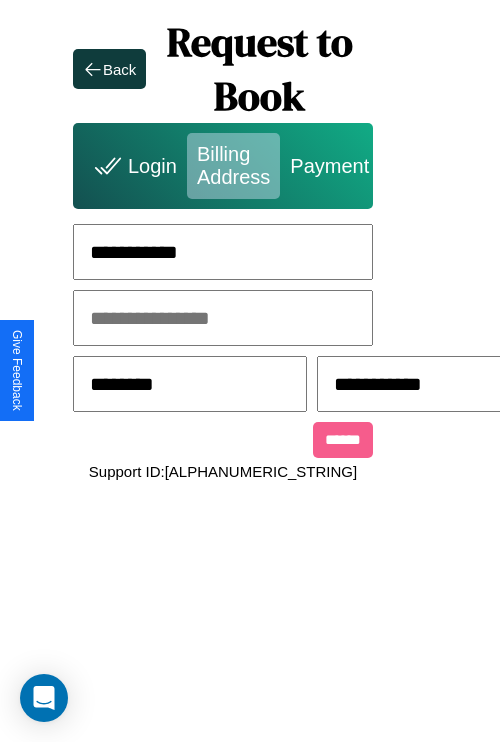 scroll, scrollTop: 0, scrollLeft: 517, axis: horizontal 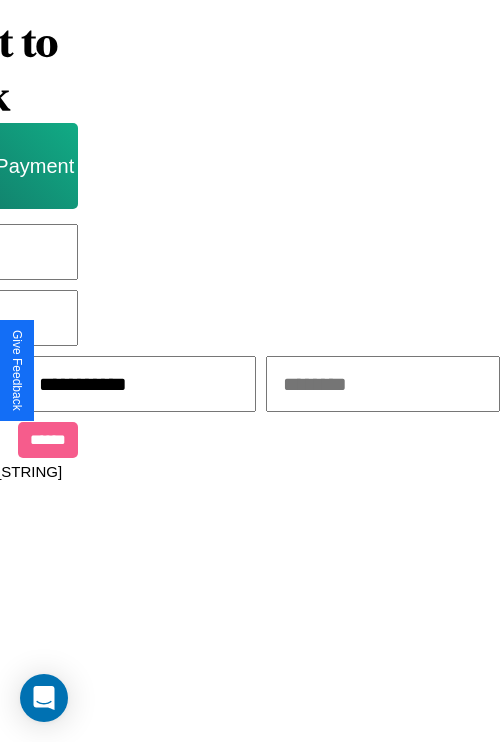 type on "**********" 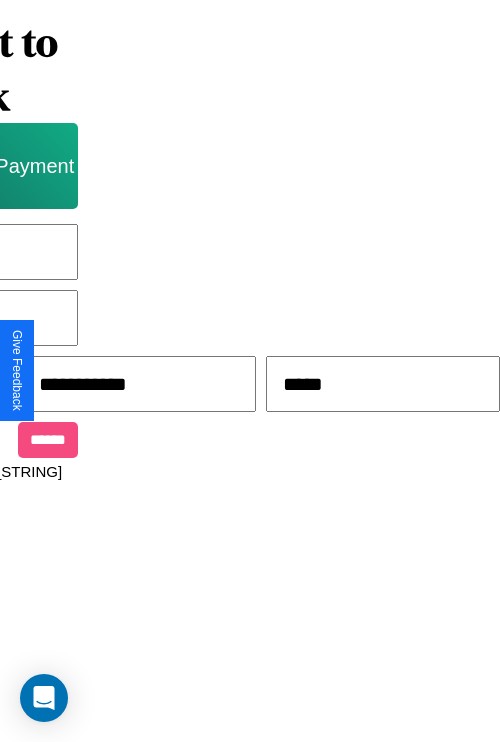 type on "*****" 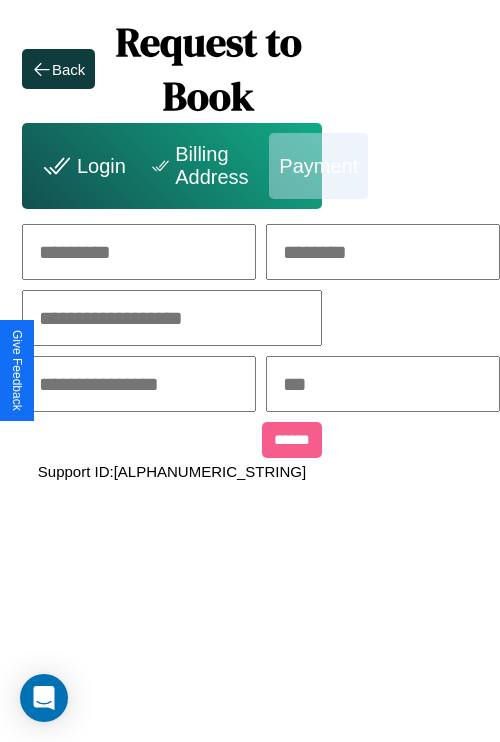 click at bounding box center [139, 252] 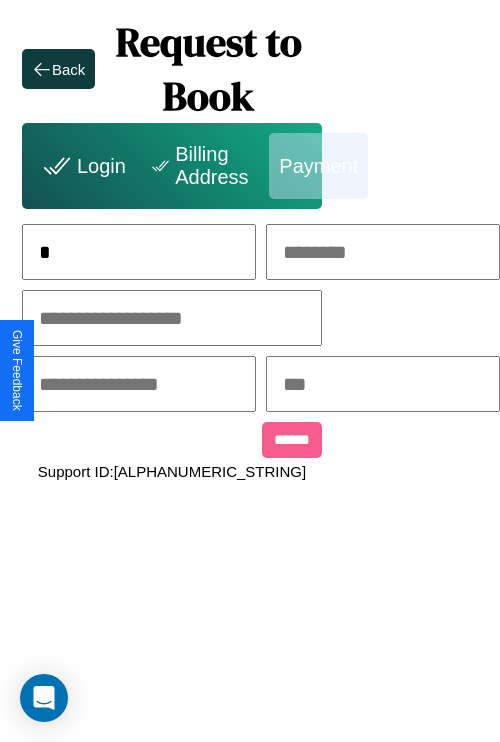 scroll, scrollTop: 0, scrollLeft: 130, axis: horizontal 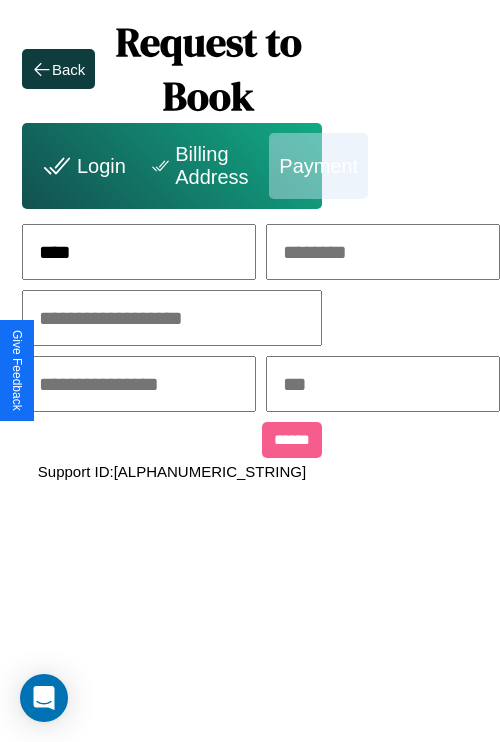 type on "****" 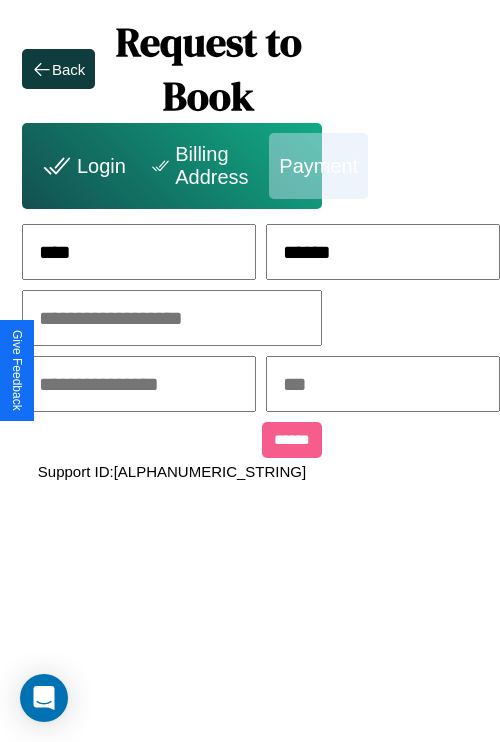 type on "******" 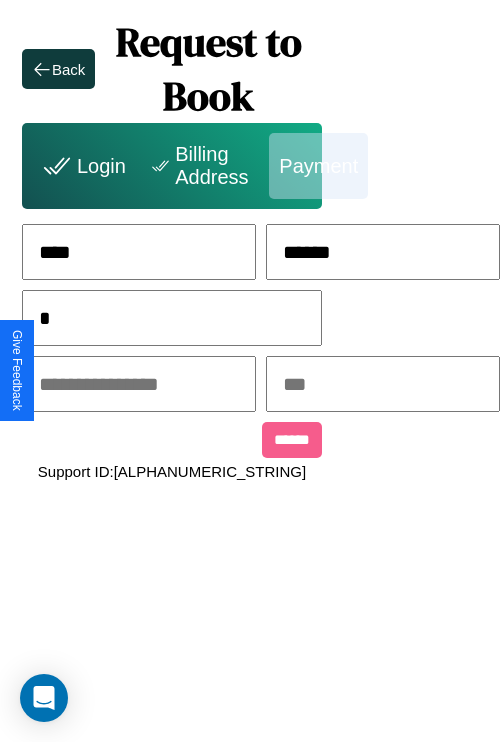 scroll, scrollTop: 0, scrollLeft: 128, axis: horizontal 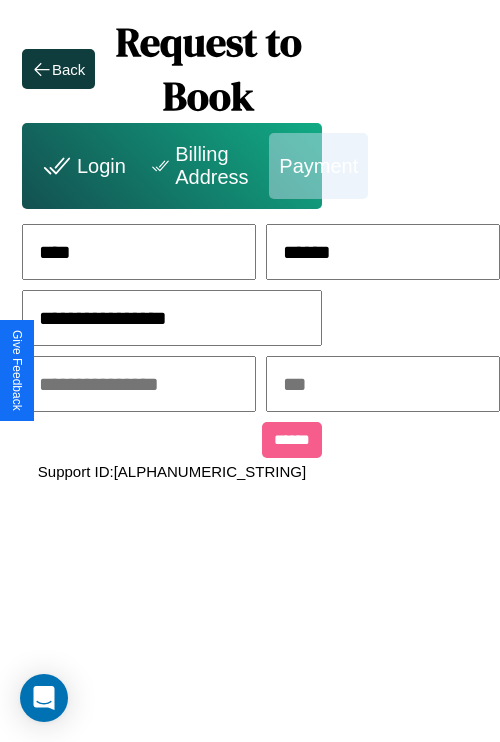 type on "**********" 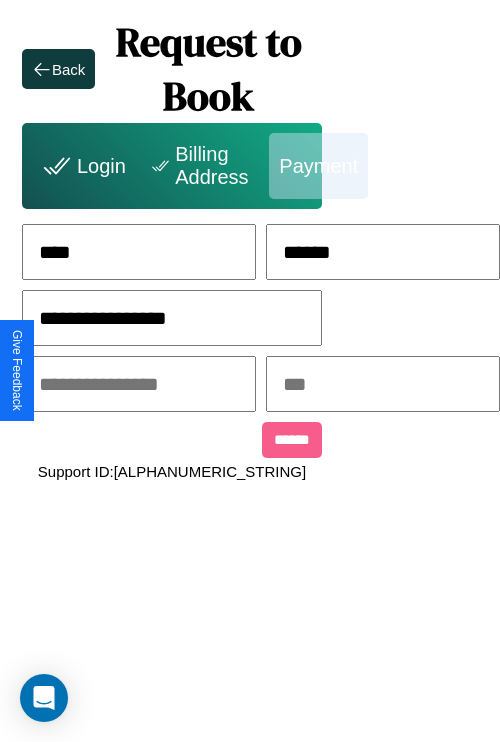 click at bounding box center (139, 384) 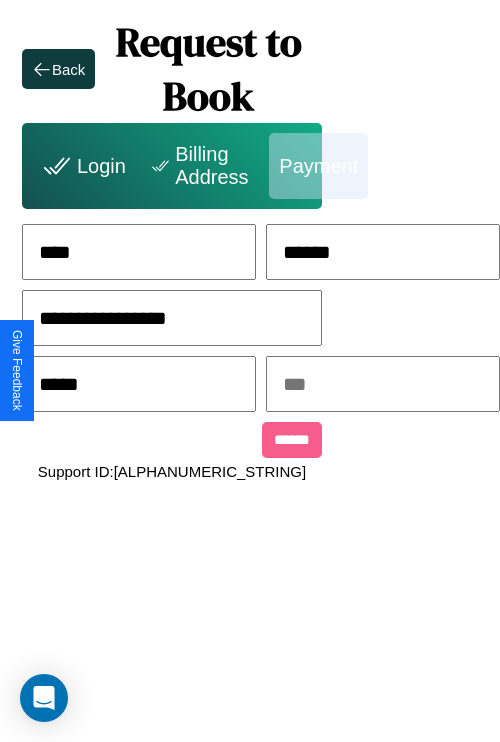 type on "*****" 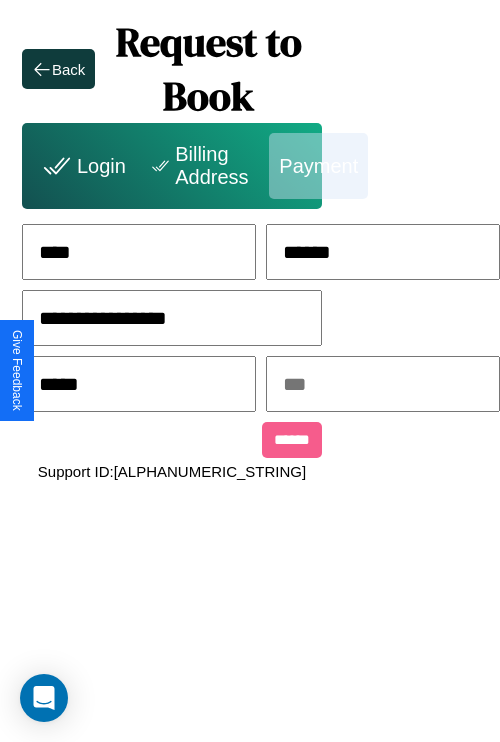 click at bounding box center [383, 384] 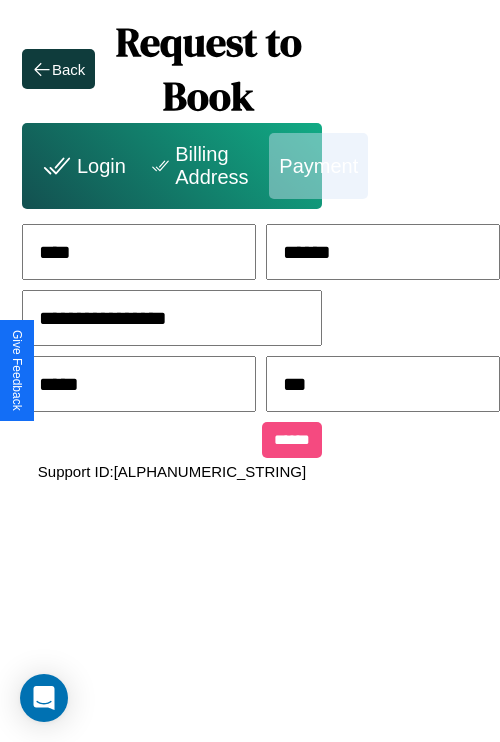 type on "***" 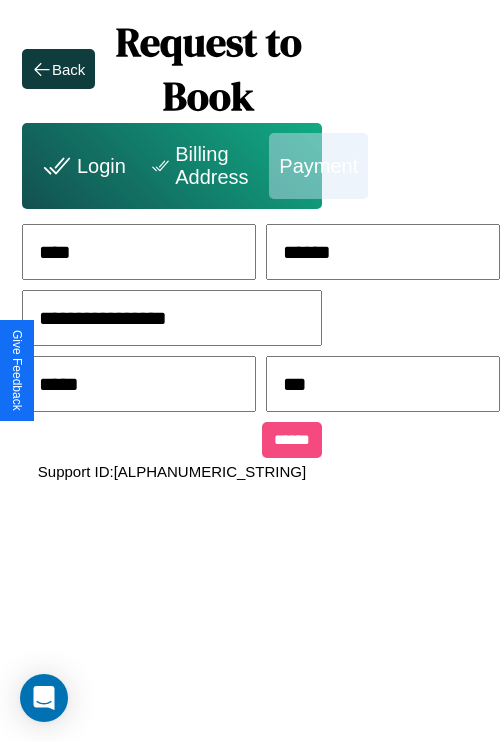 click on "******" at bounding box center [292, 440] 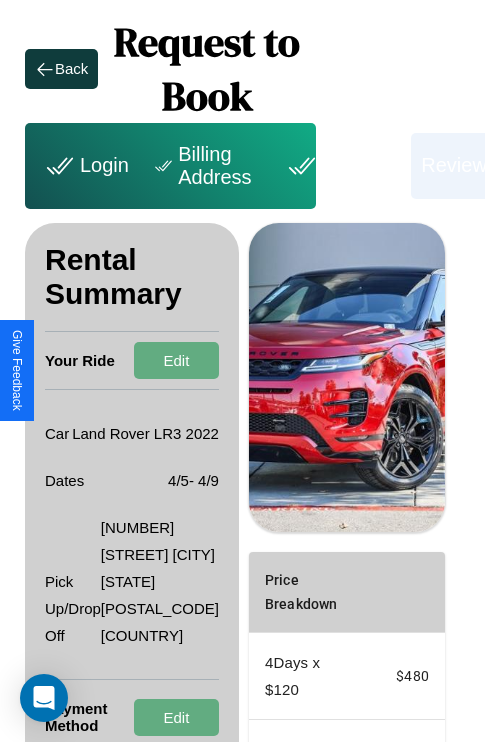 scroll, scrollTop: 382, scrollLeft: 72, axis: both 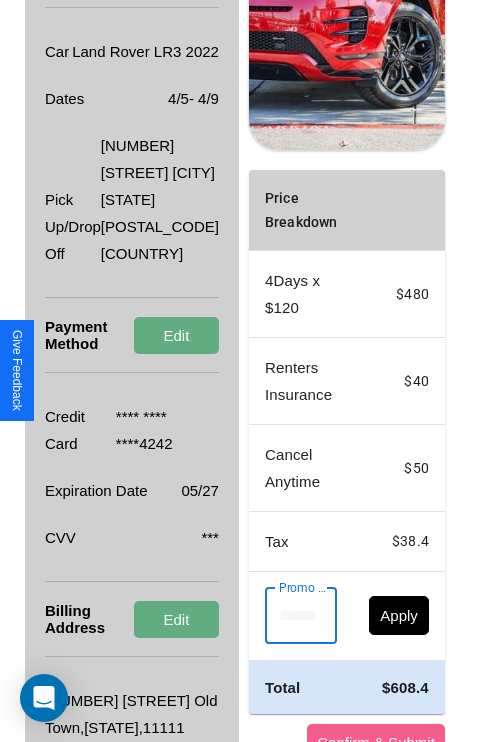 click on "Promo Code" at bounding box center (290, 616) 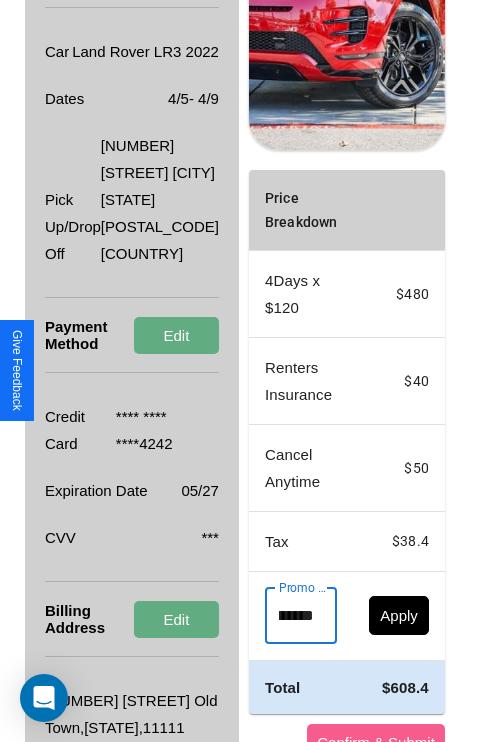 scroll, scrollTop: 0, scrollLeft: 96, axis: horizontal 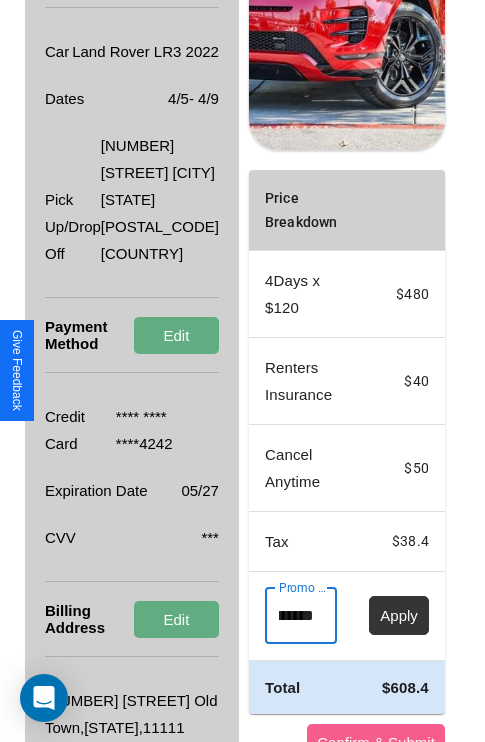 type on "**********" 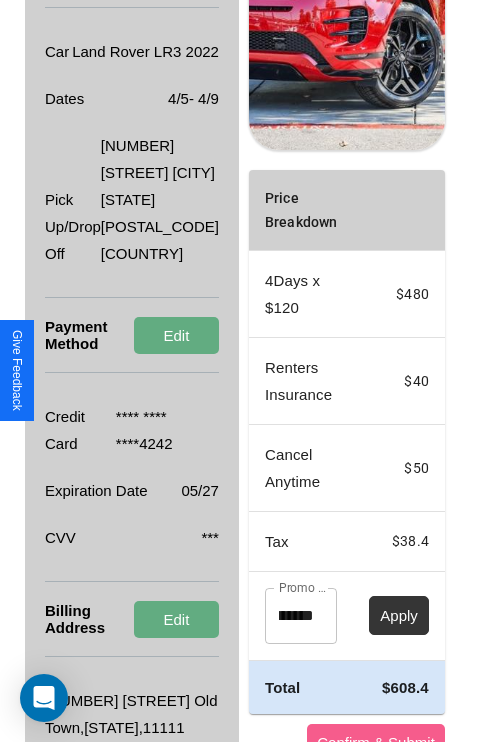 scroll, scrollTop: 0, scrollLeft: 0, axis: both 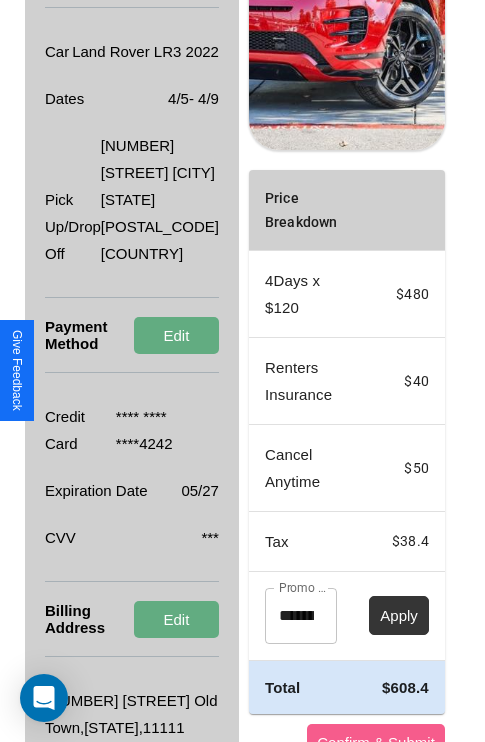 click on "Apply" at bounding box center [399, 615] 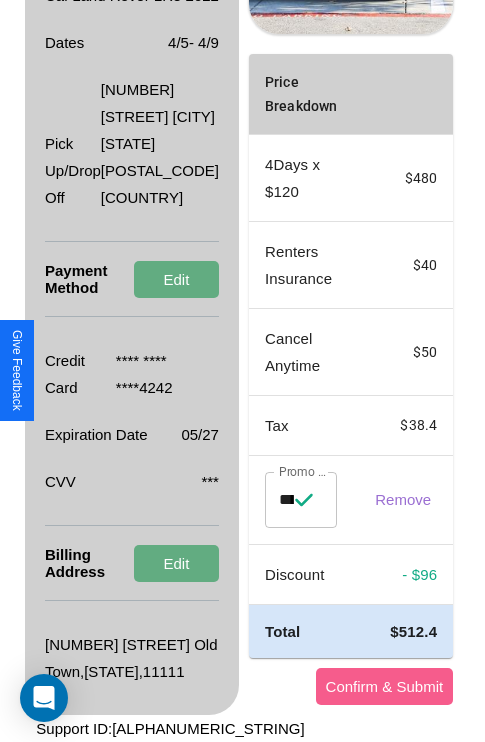 scroll, scrollTop: 536, scrollLeft: 72, axis: both 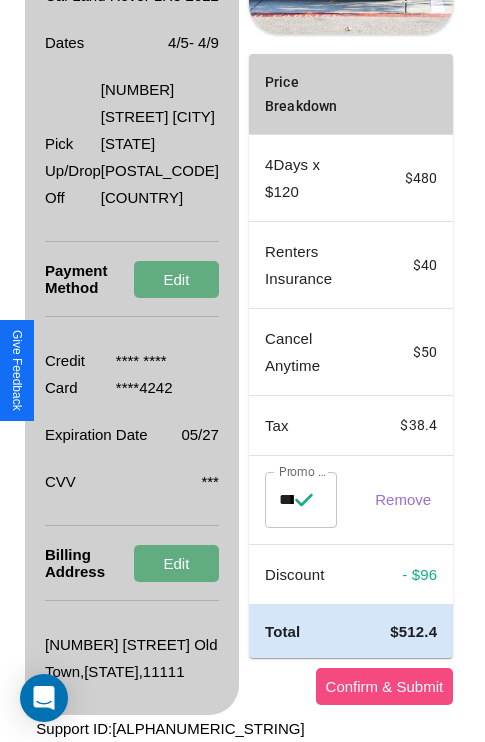 click on "Confirm & Submit" at bounding box center [385, 686] 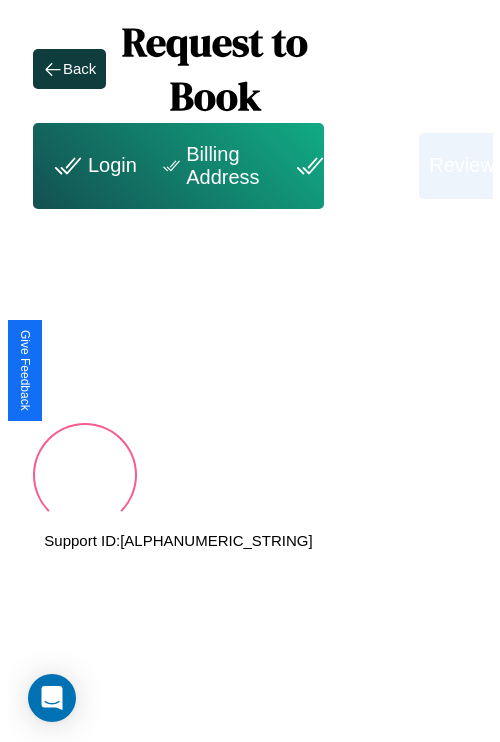 scroll, scrollTop: 0, scrollLeft: 72, axis: horizontal 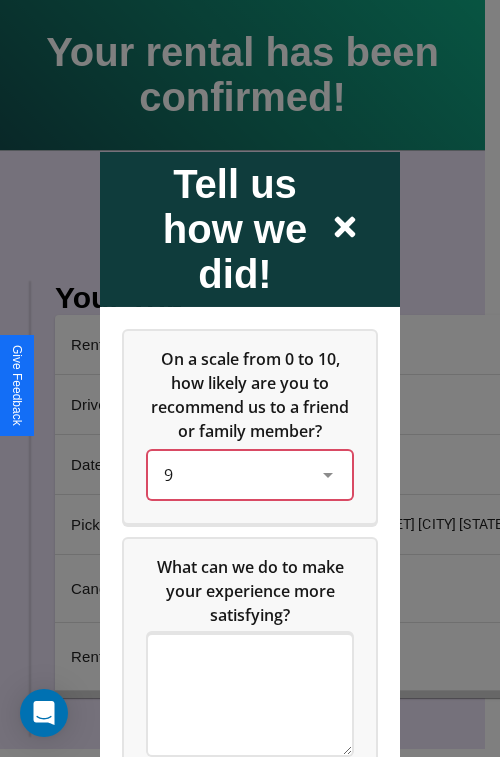 click on "9" at bounding box center (234, 474) 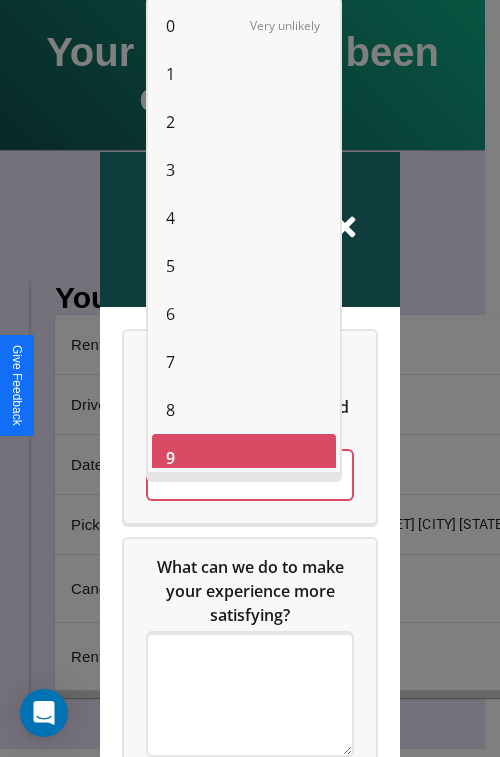 scroll, scrollTop: 14, scrollLeft: 0, axis: vertical 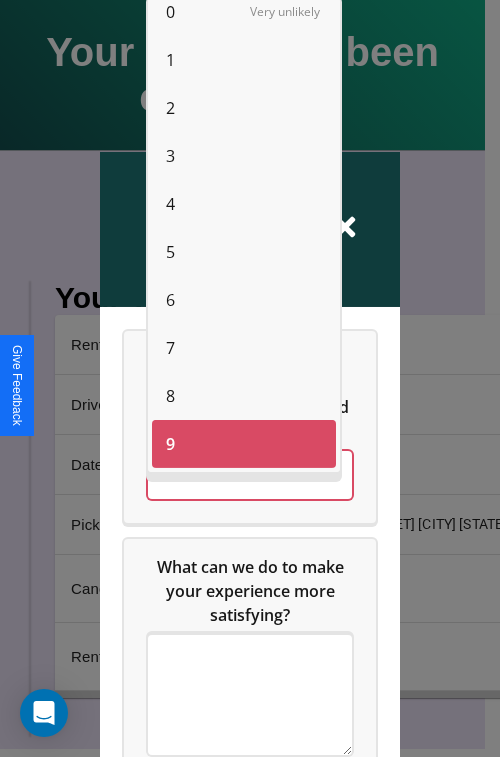 click on "6" at bounding box center (170, 300) 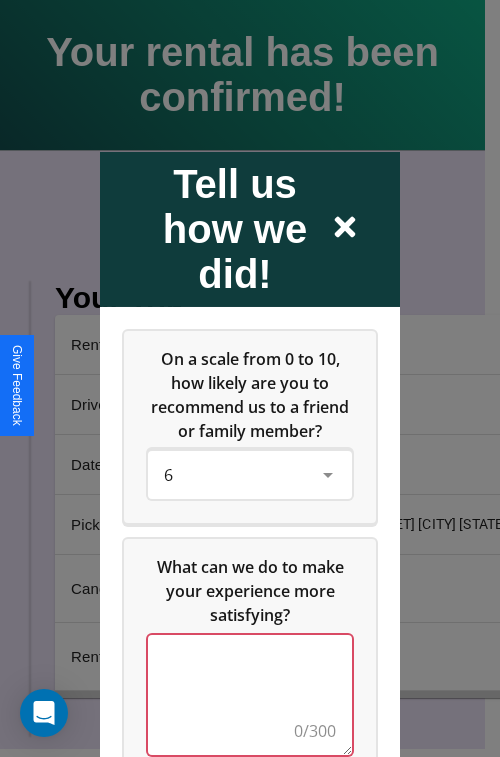 click at bounding box center [250, 694] 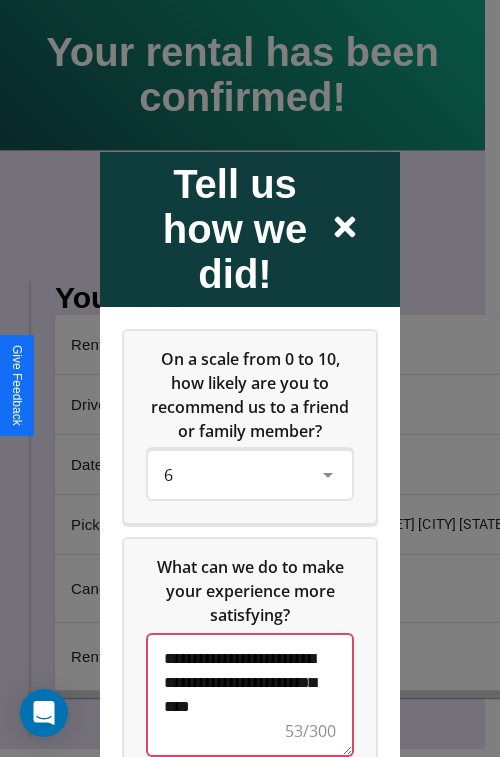 scroll, scrollTop: 5, scrollLeft: 0, axis: vertical 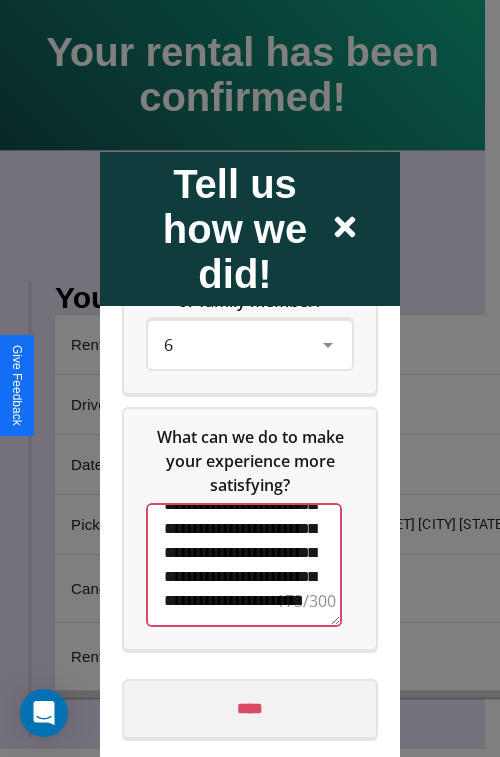 type on "**********" 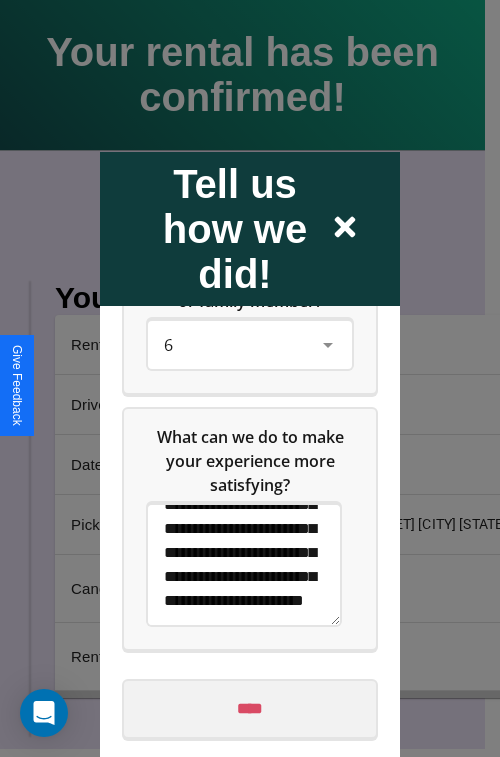 click on "****" at bounding box center [250, 708] 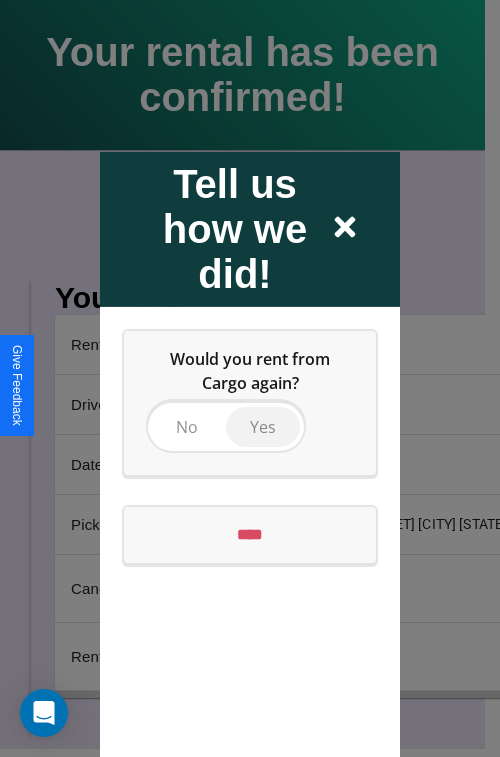 click on "Yes" at bounding box center [263, 426] 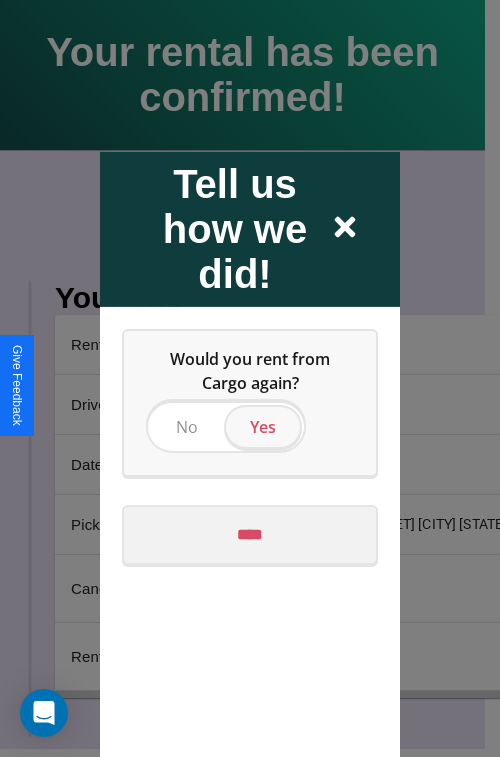 click on "****" at bounding box center [250, 534] 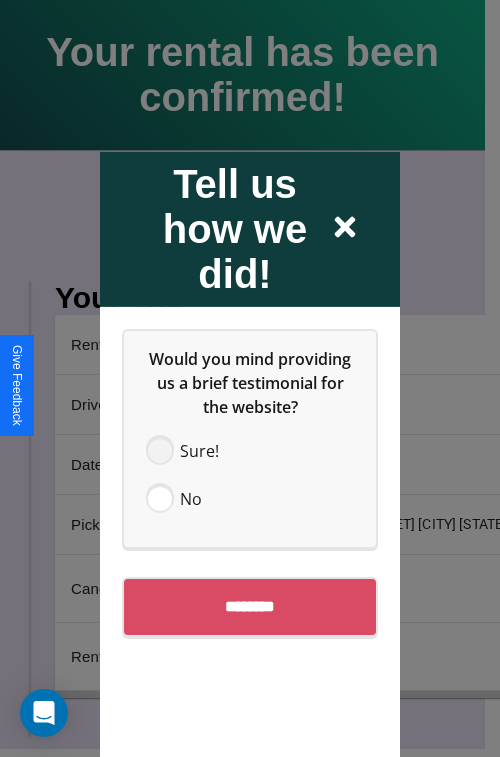 click at bounding box center (160, 450) 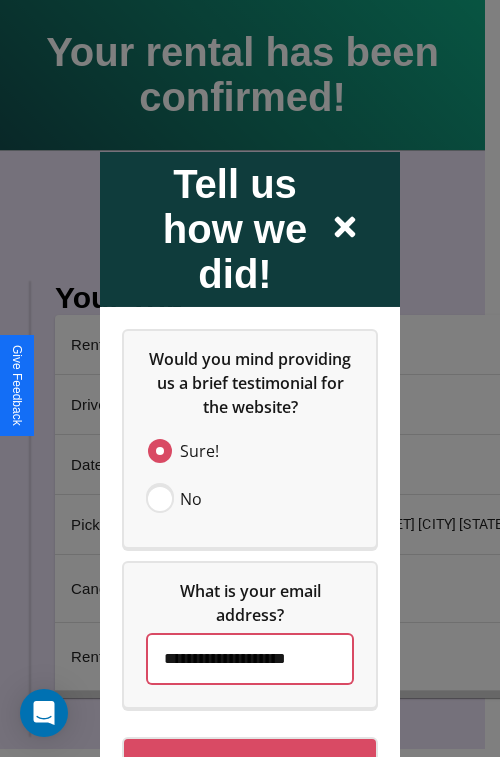 scroll, scrollTop: 0, scrollLeft: 19, axis: horizontal 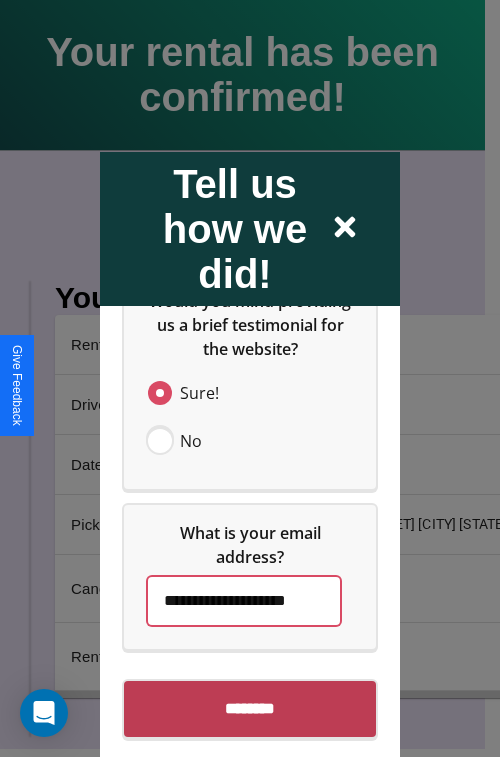 type on "**********" 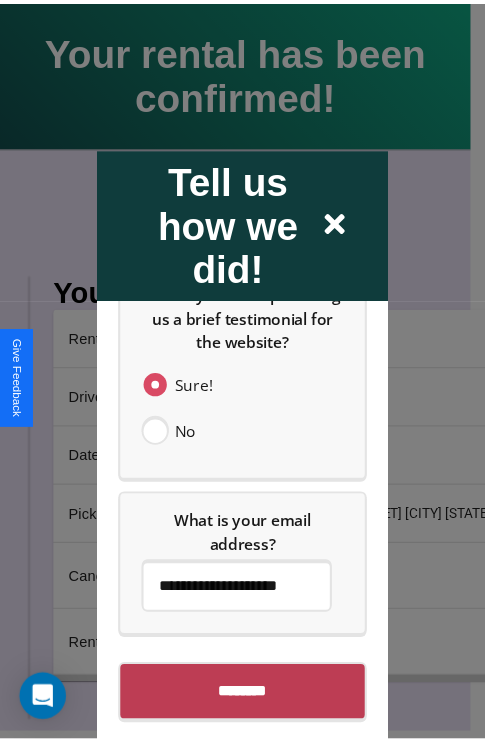 scroll, scrollTop: 0, scrollLeft: 0, axis: both 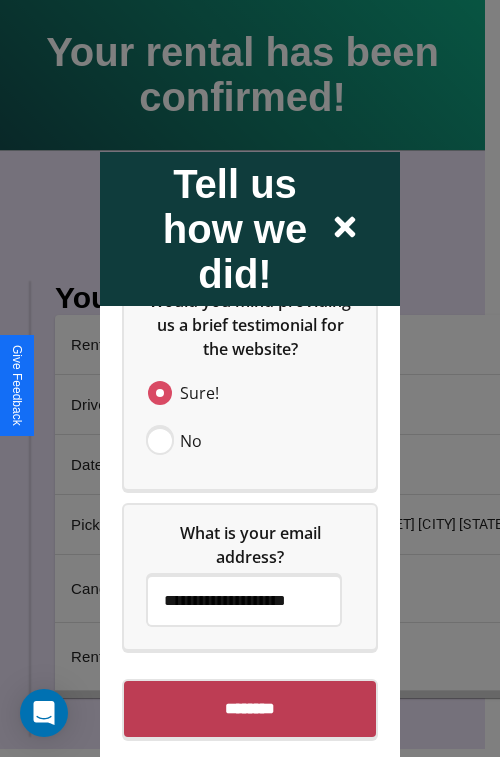 click on "********" at bounding box center [250, 708] 